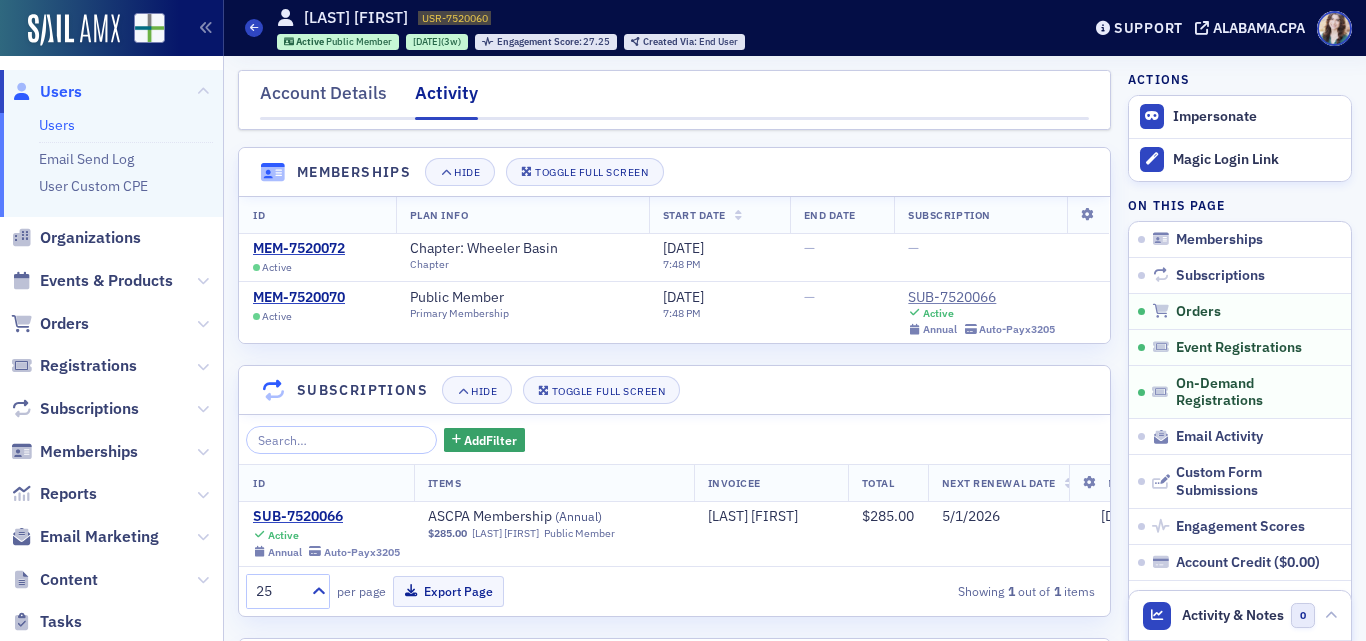 scroll, scrollTop: 0, scrollLeft: 0, axis: both 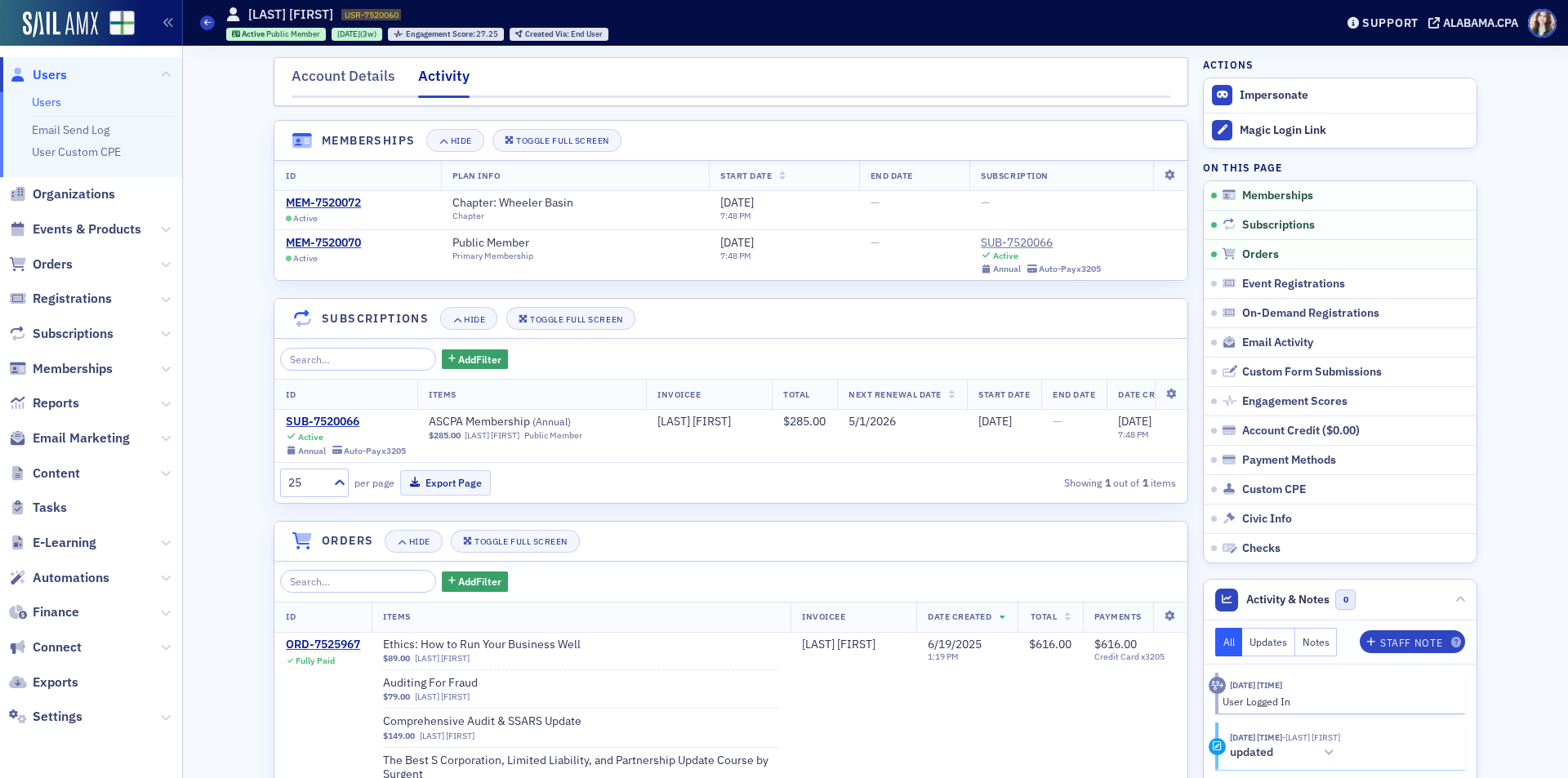 drag, startPoint x: 1480, startPoint y: 167, endPoint x: 1426, endPoint y: 156, distance: 55.10898 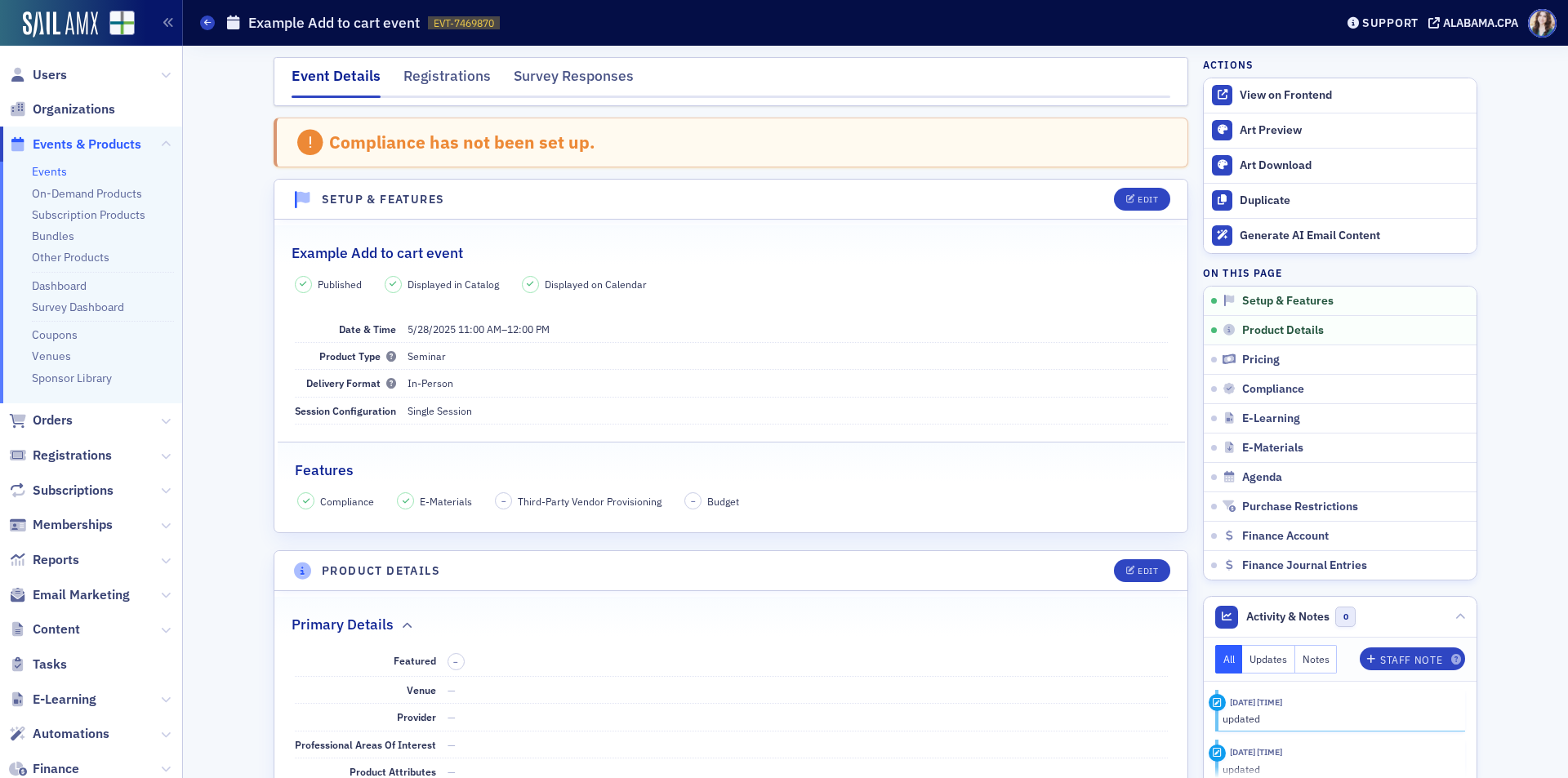 scroll, scrollTop: 0, scrollLeft: 0, axis: both 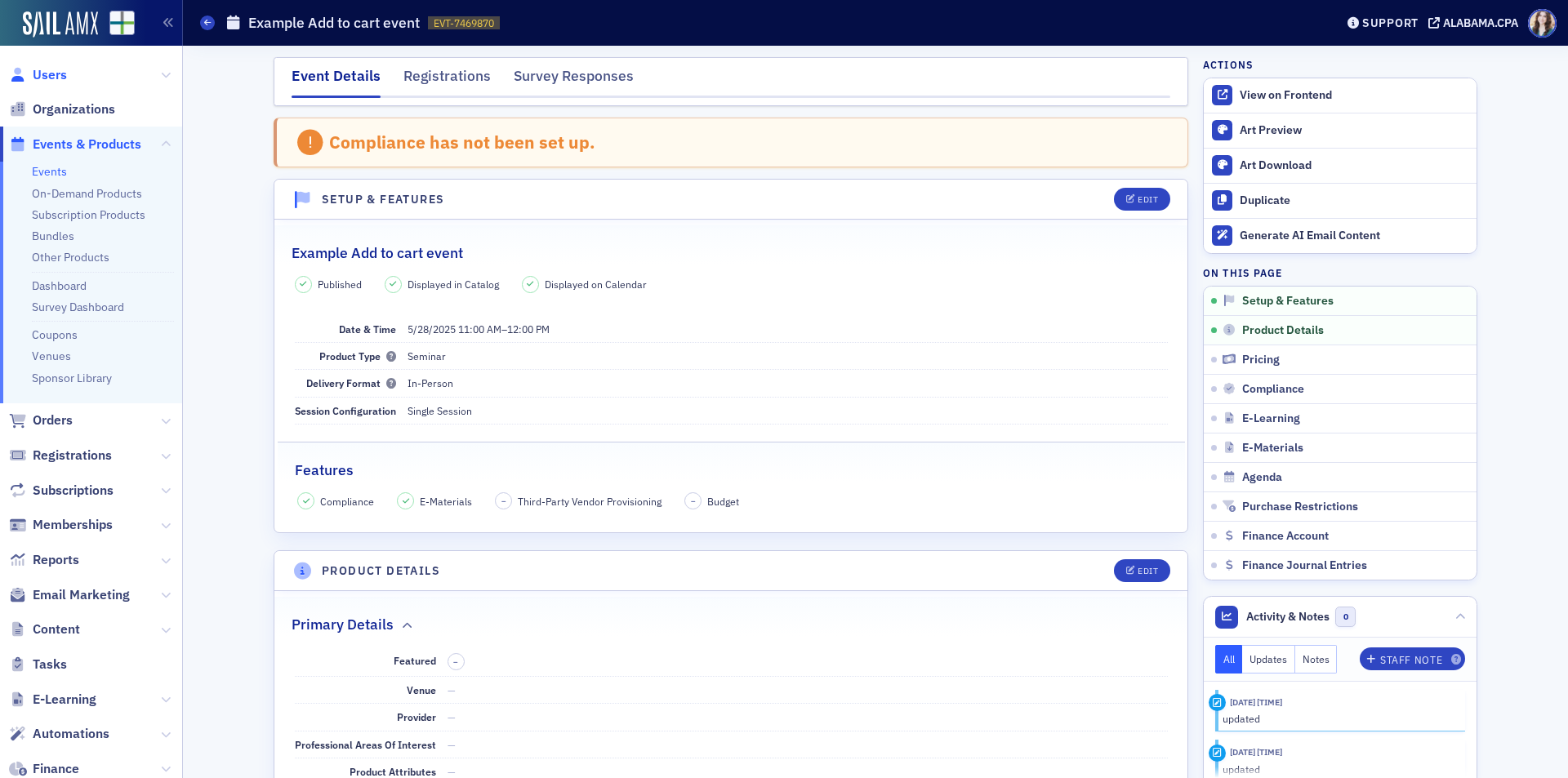 click on "Users" 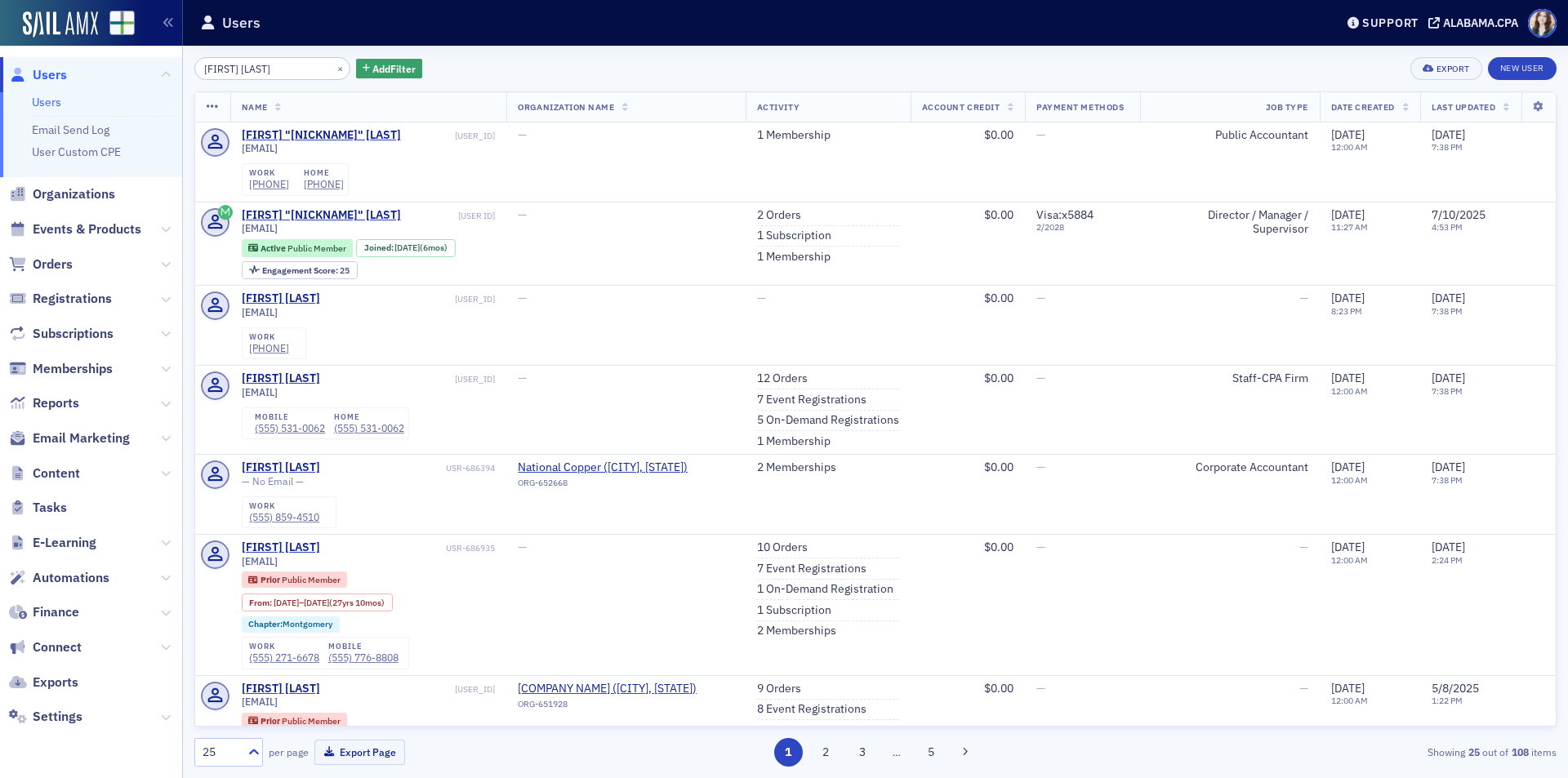 type on "[FIRST] [LAST]" 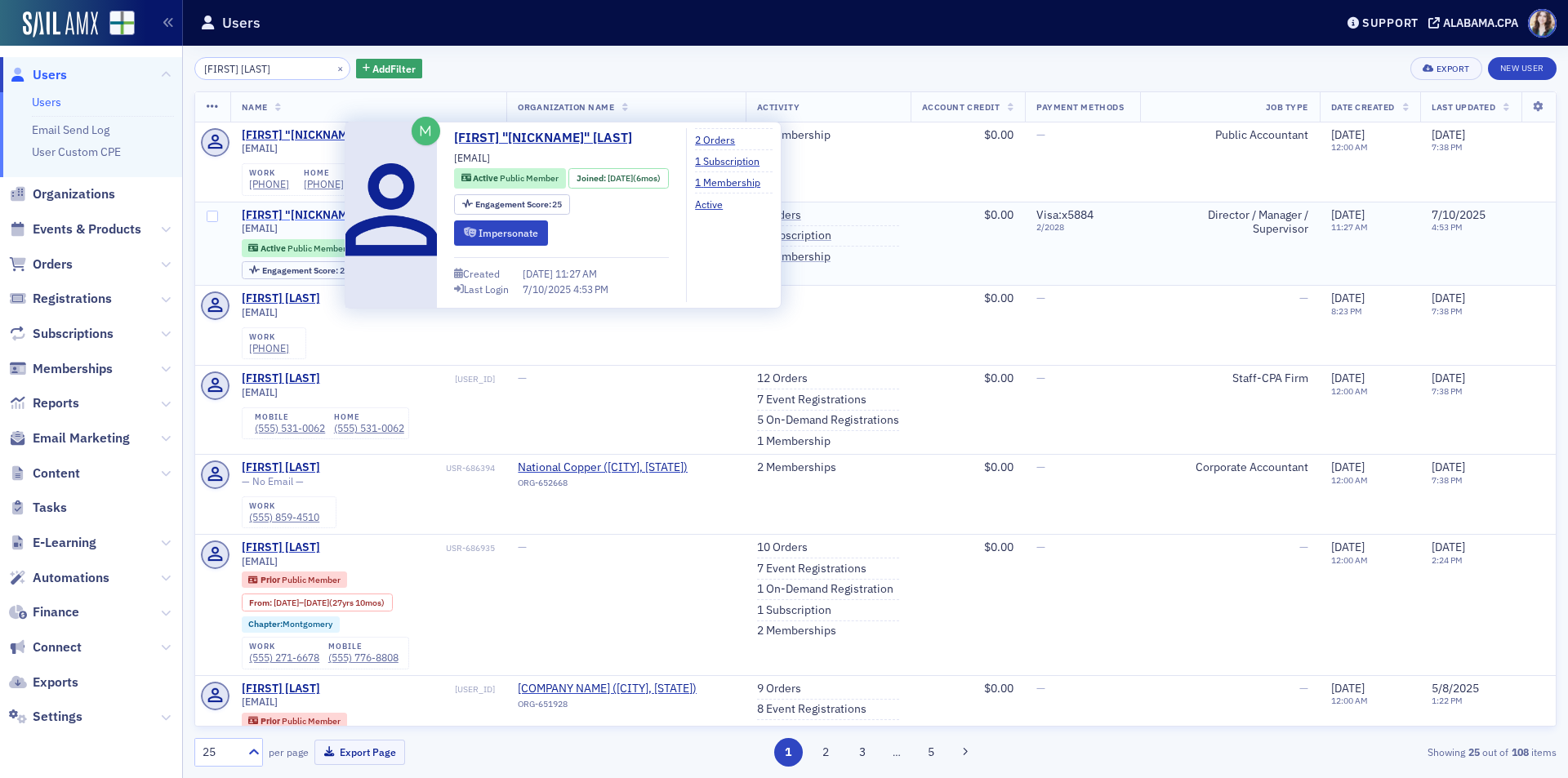 click on "[FIRST] "[NICKNAME]" [LAST]" 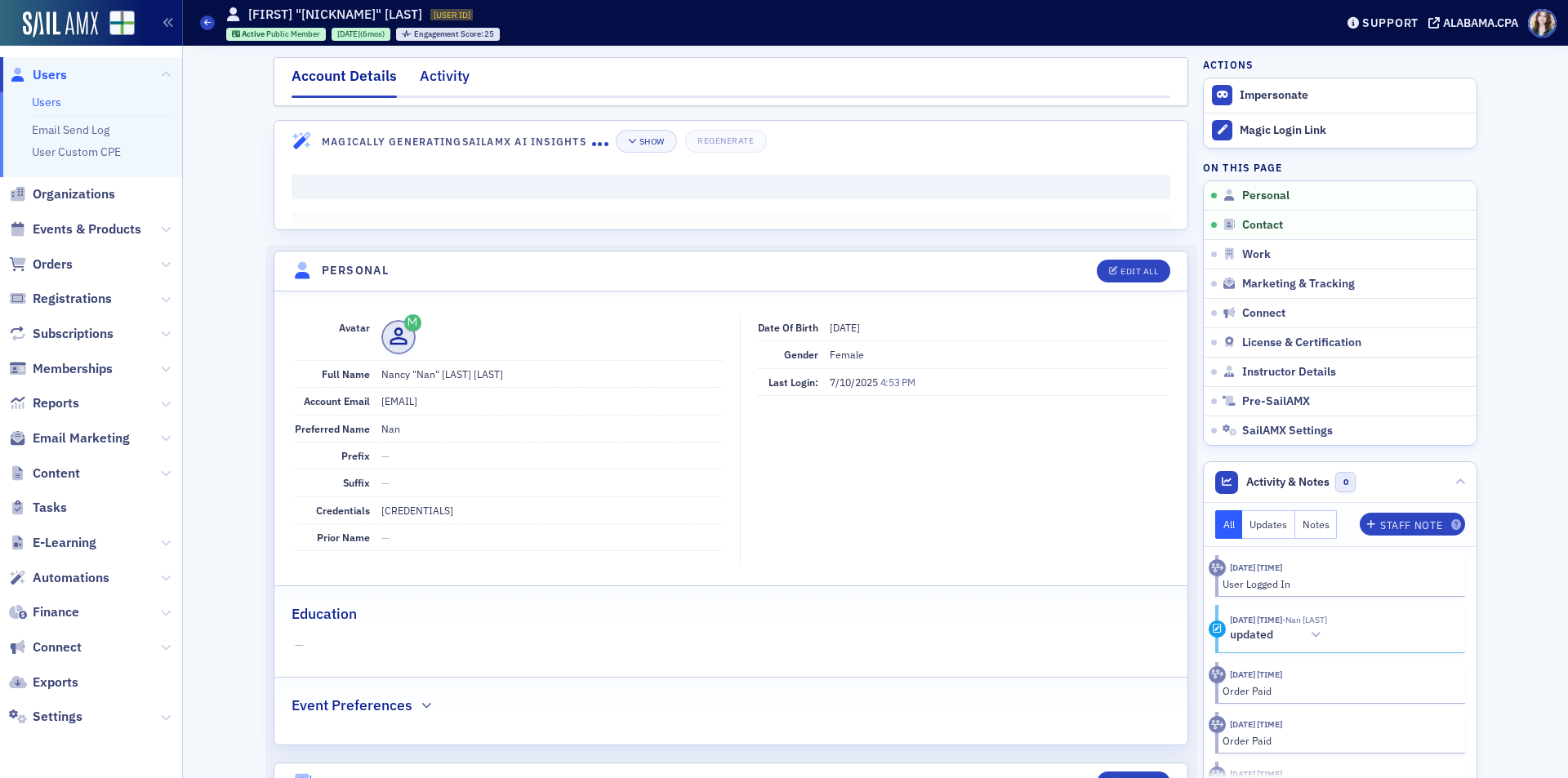 click on "Activity" 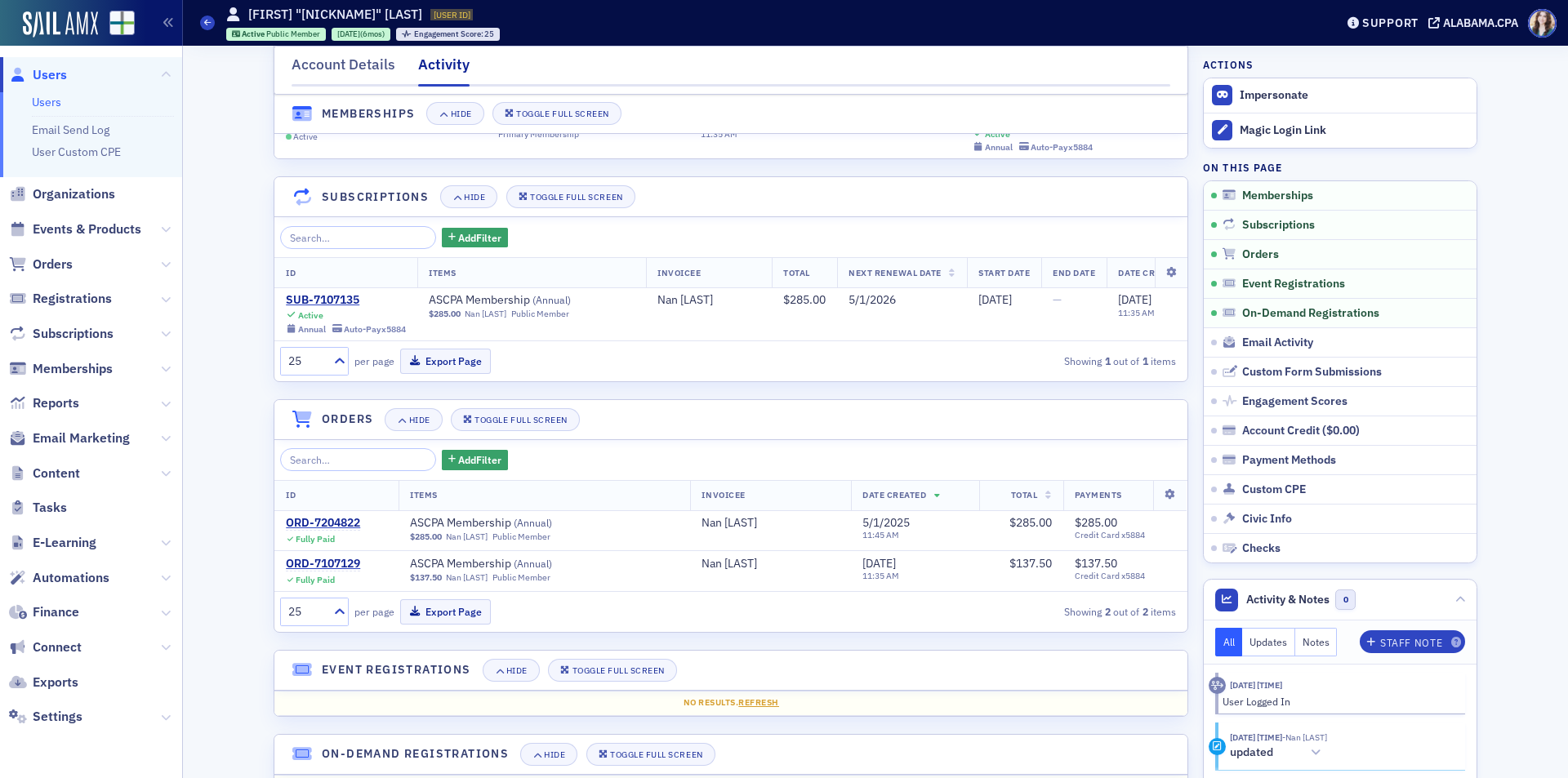 scroll, scrollTop: 0, scrollLeft: 0, axis: both 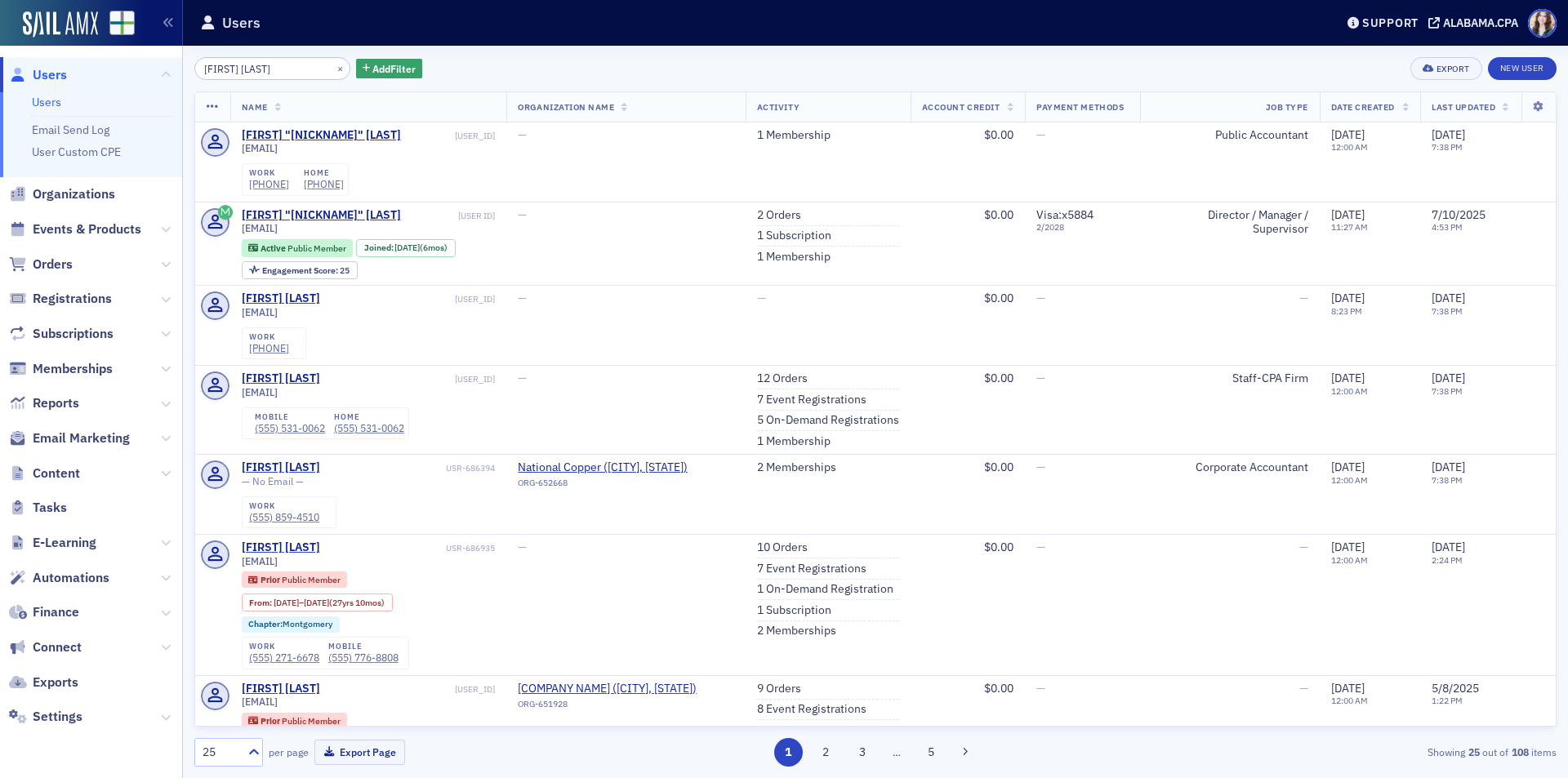 type on "Nancy Stuart" 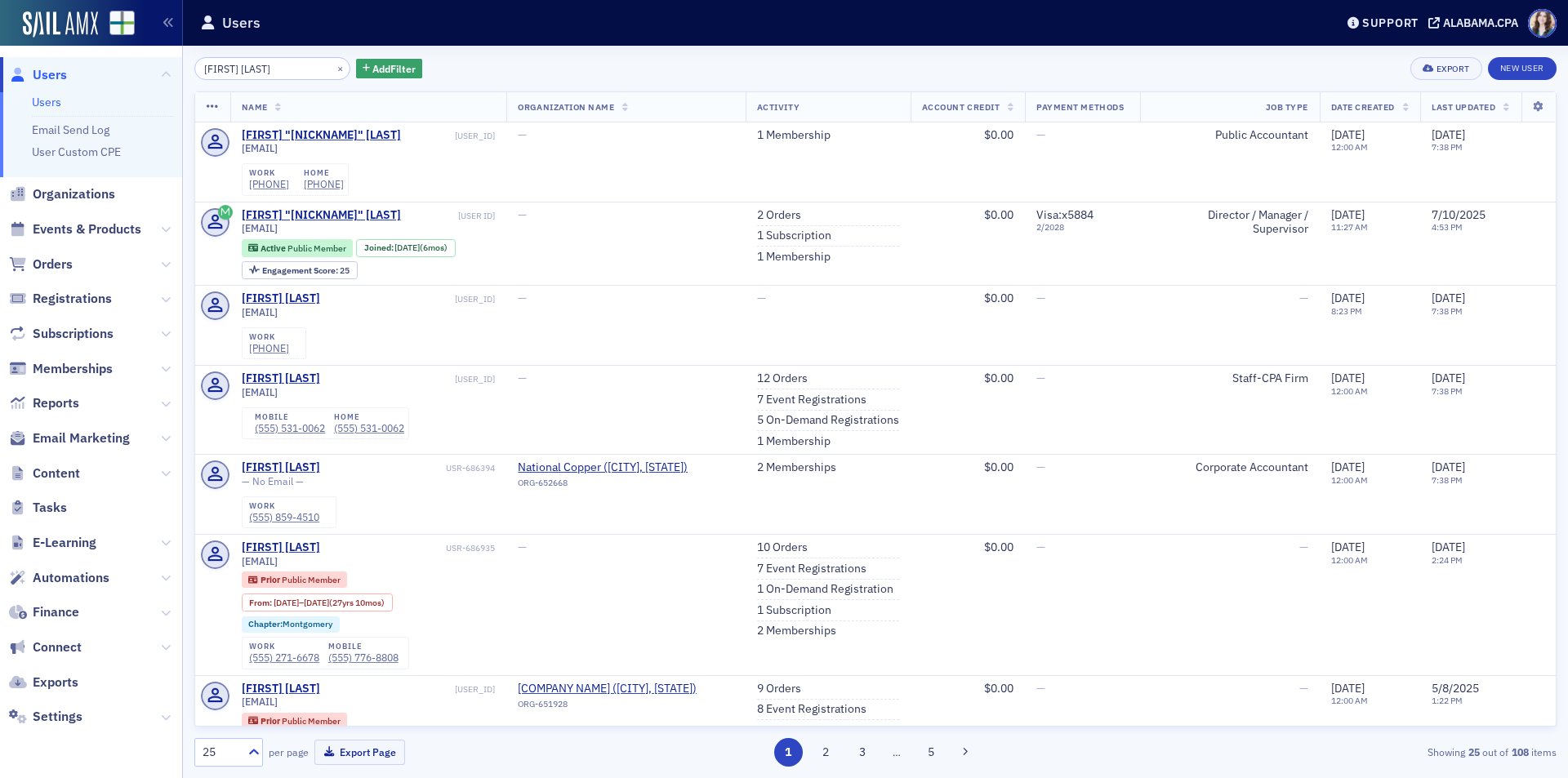 click on "Nancy Stuart × Add  Filter Export New User" 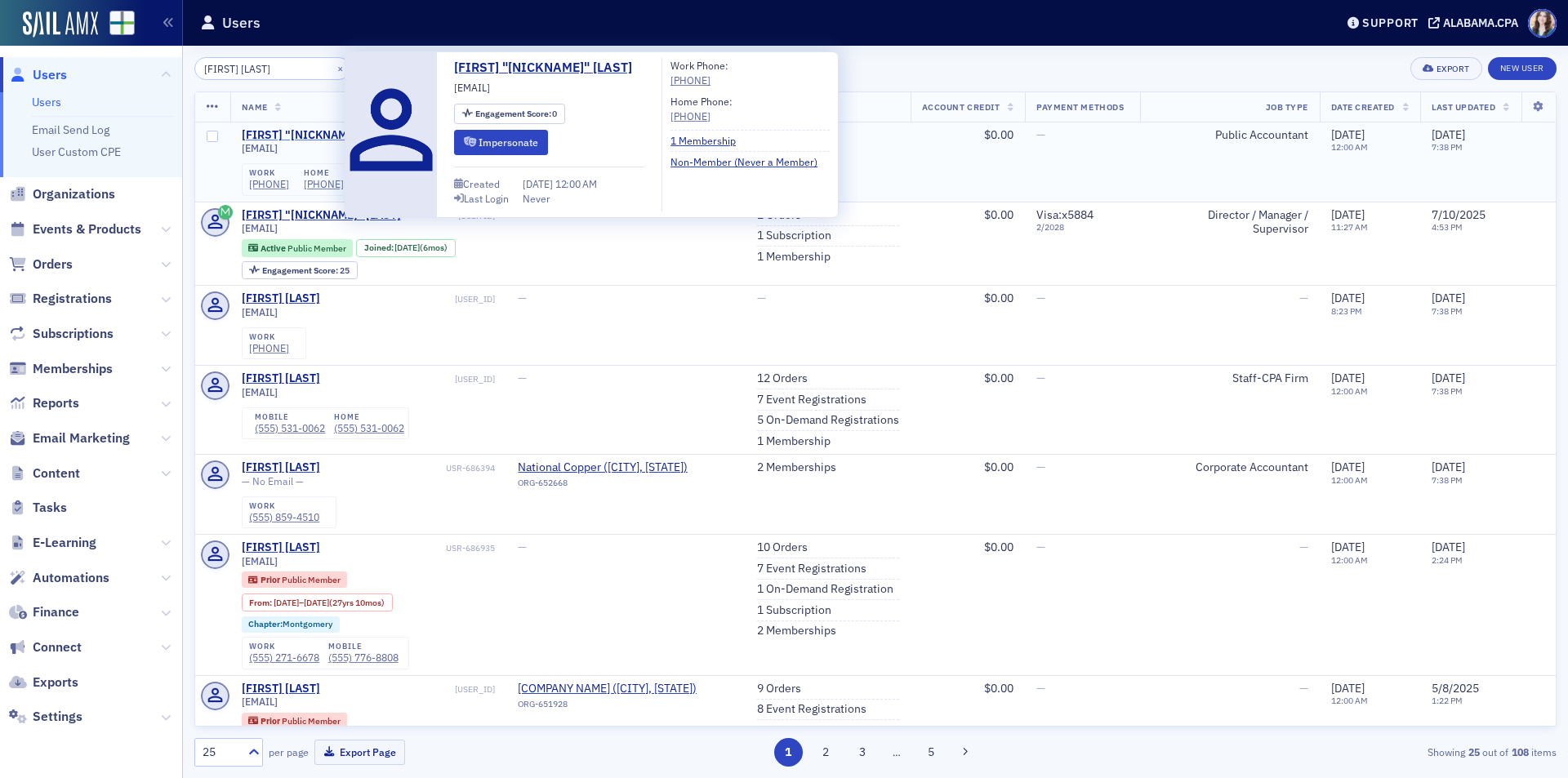 click on "Nancy "Nan" Stuart" 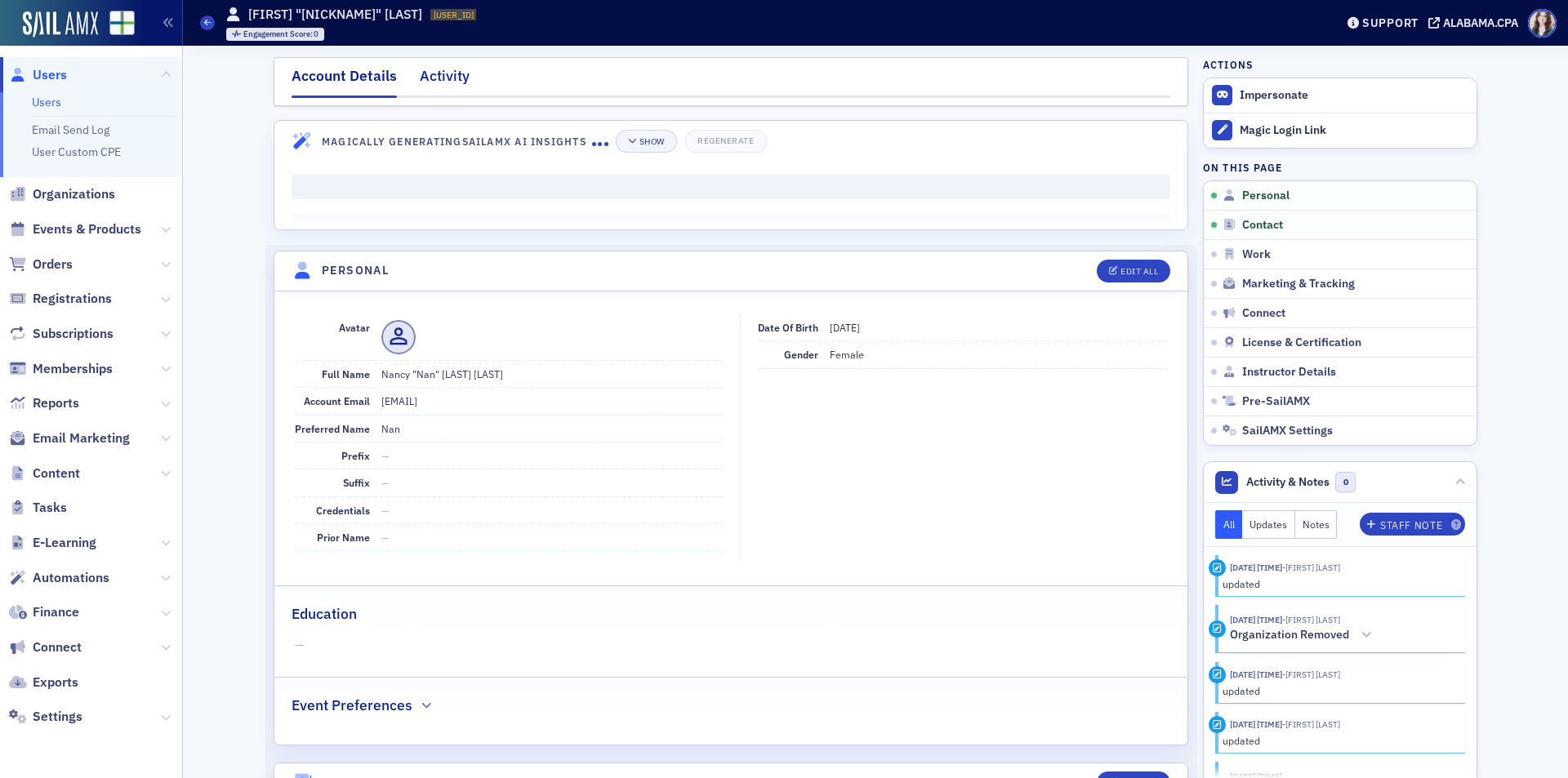 click on "Activity" 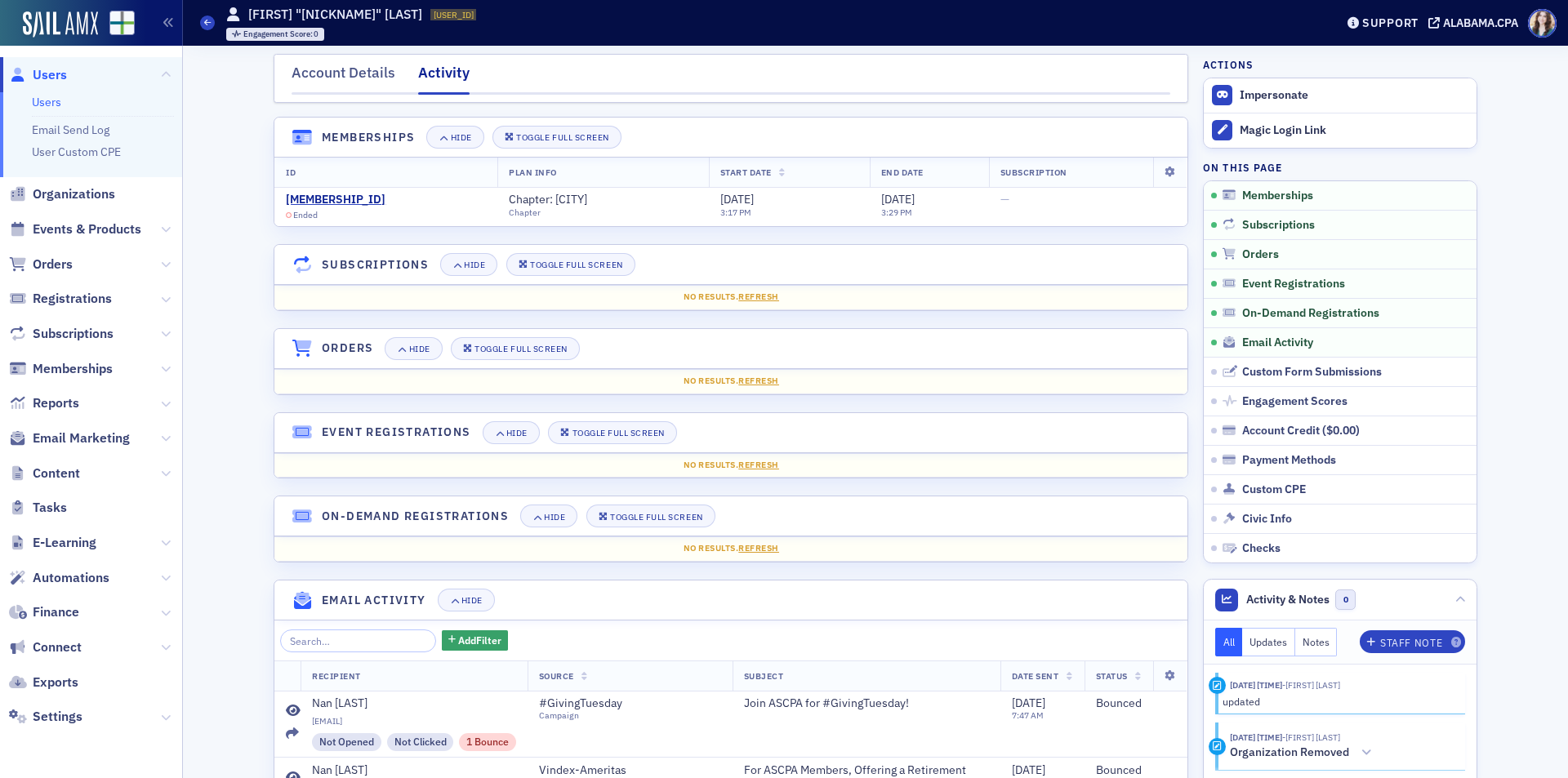 scroll, scrollTop: 0, scrollLeft: 0, axis: both 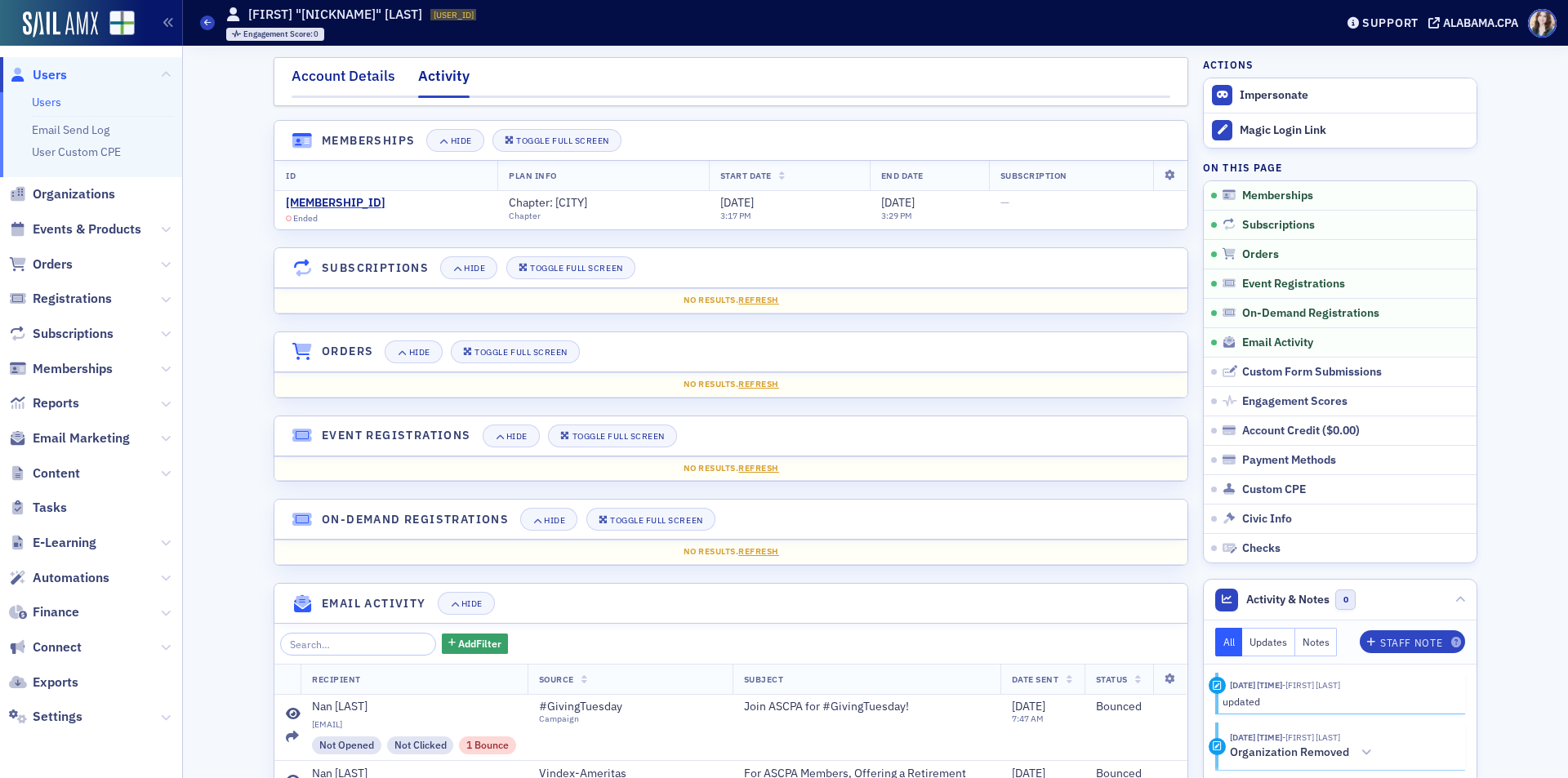 click on "Account Details" 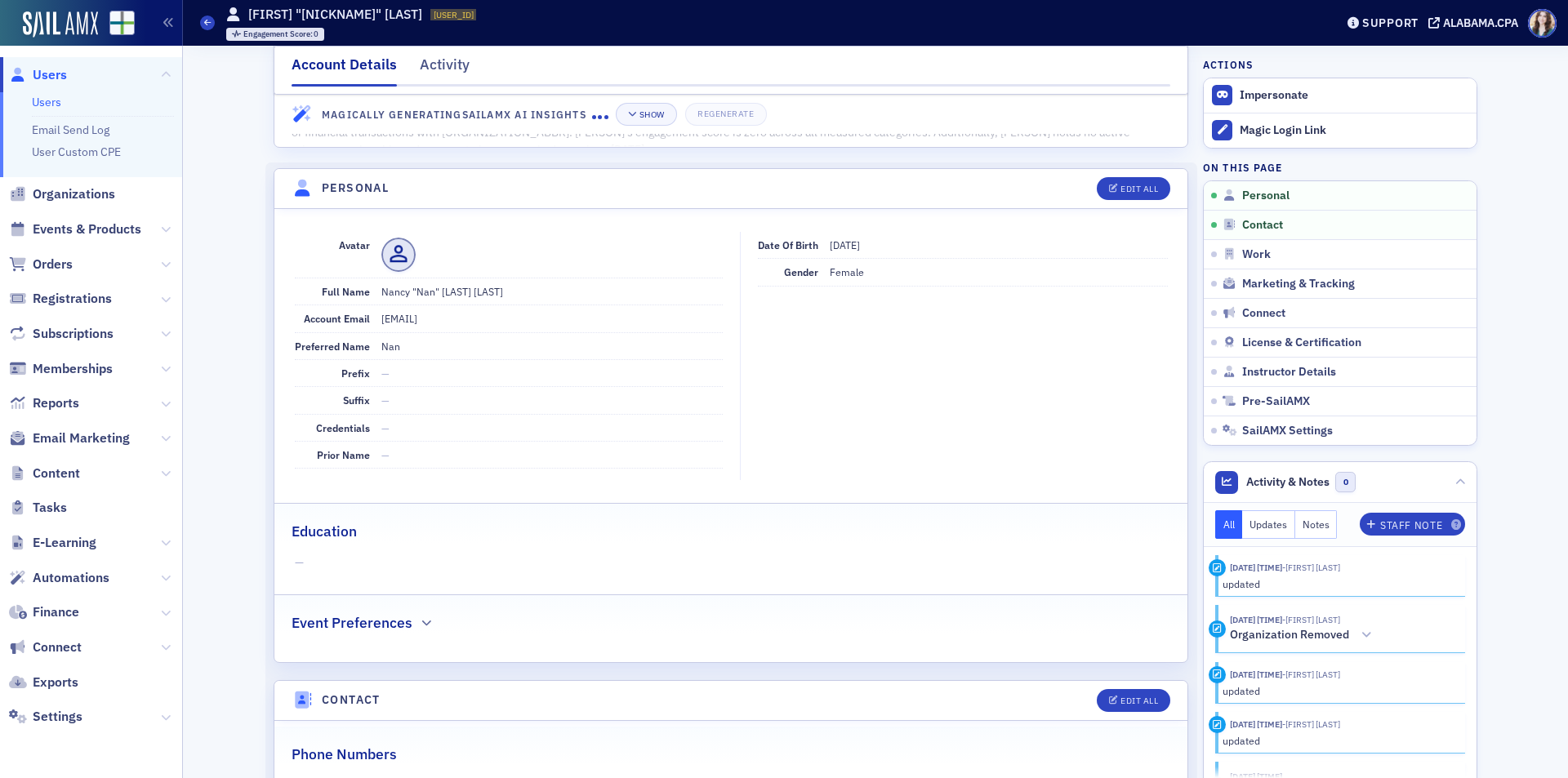 scroll, scrollTop: 82, scrollLeft: 0, axis: vertical 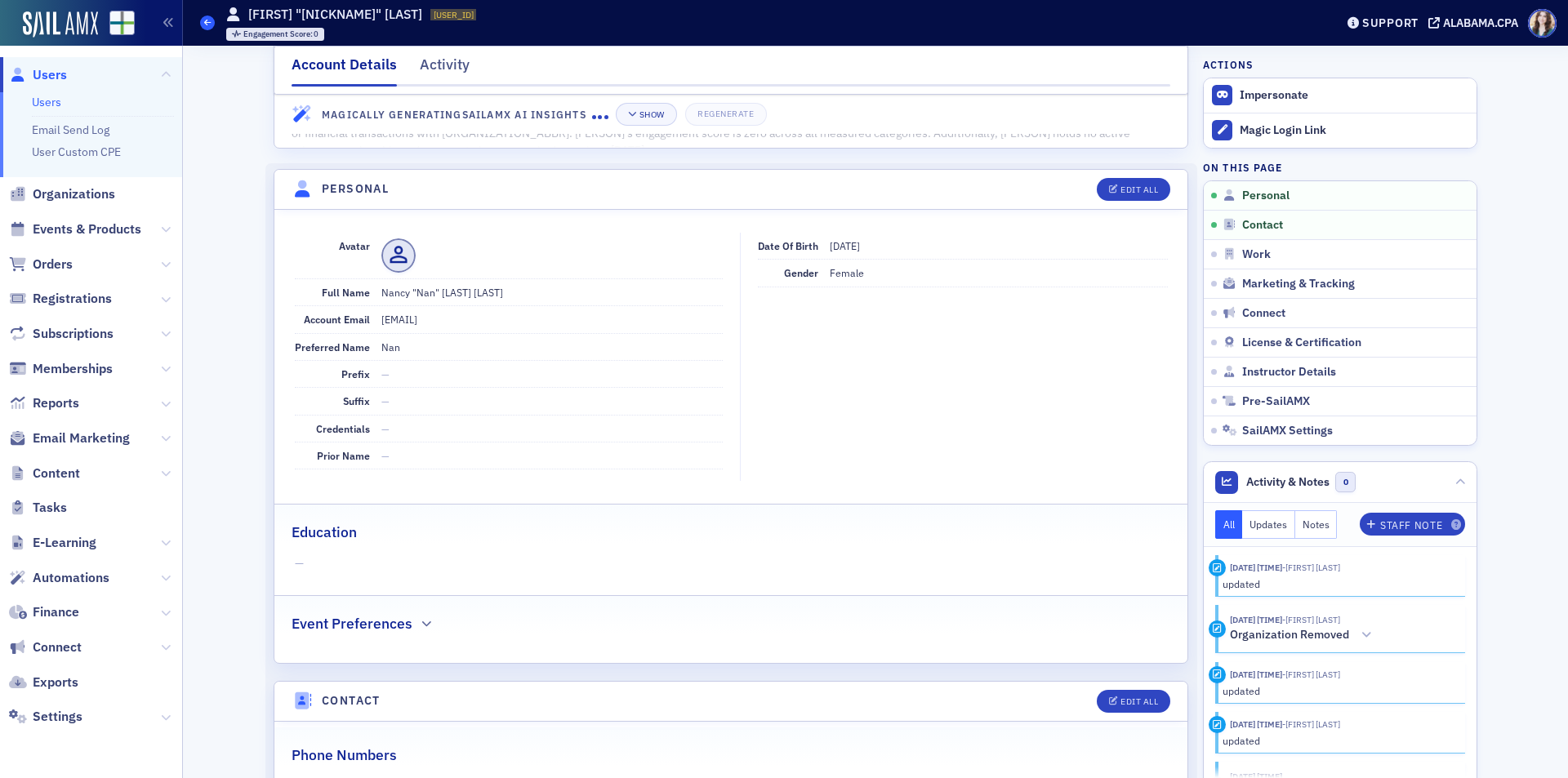 click 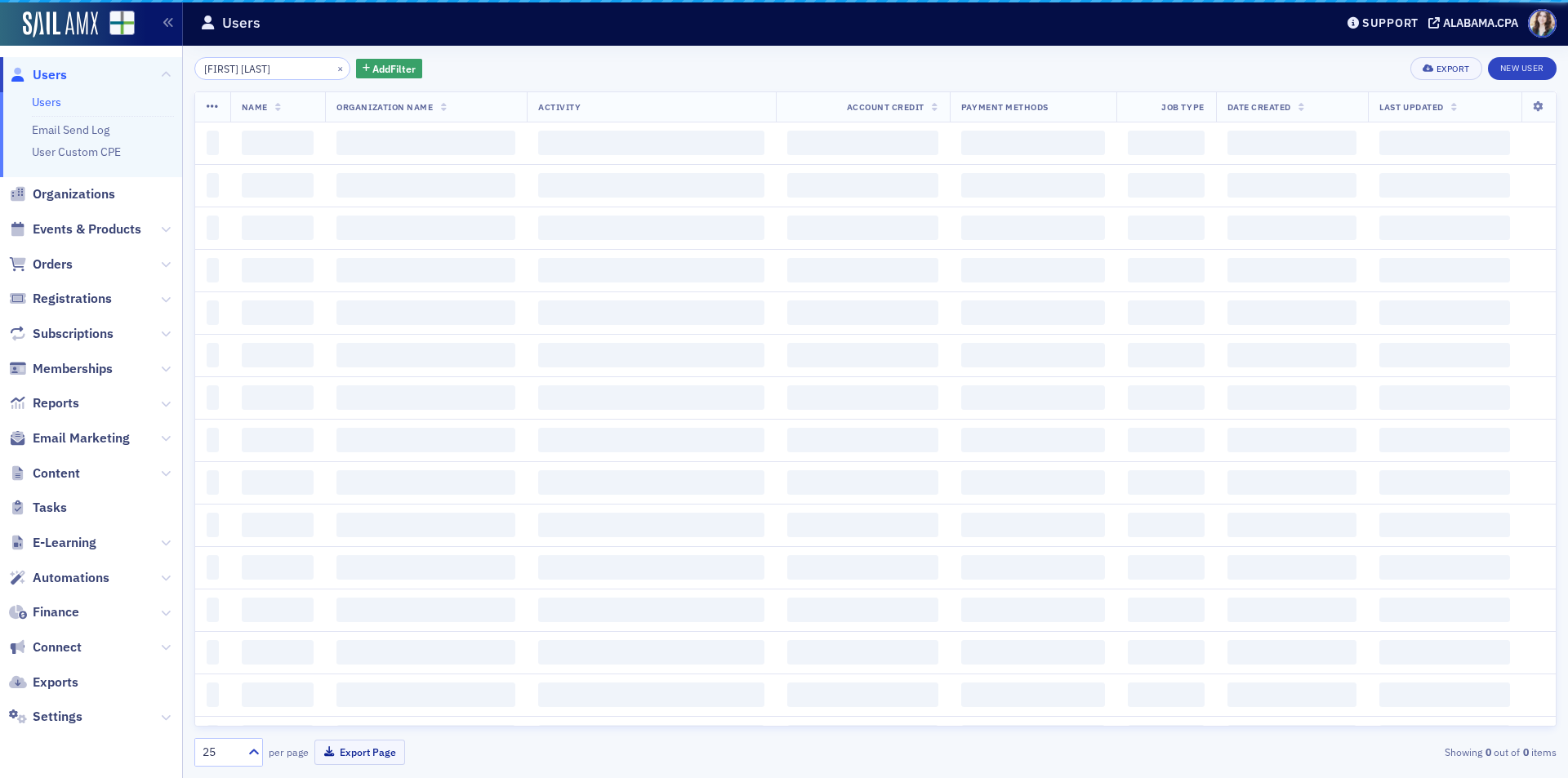 scroll, scrollTop: 0, scrollLeft: 0, axis: both 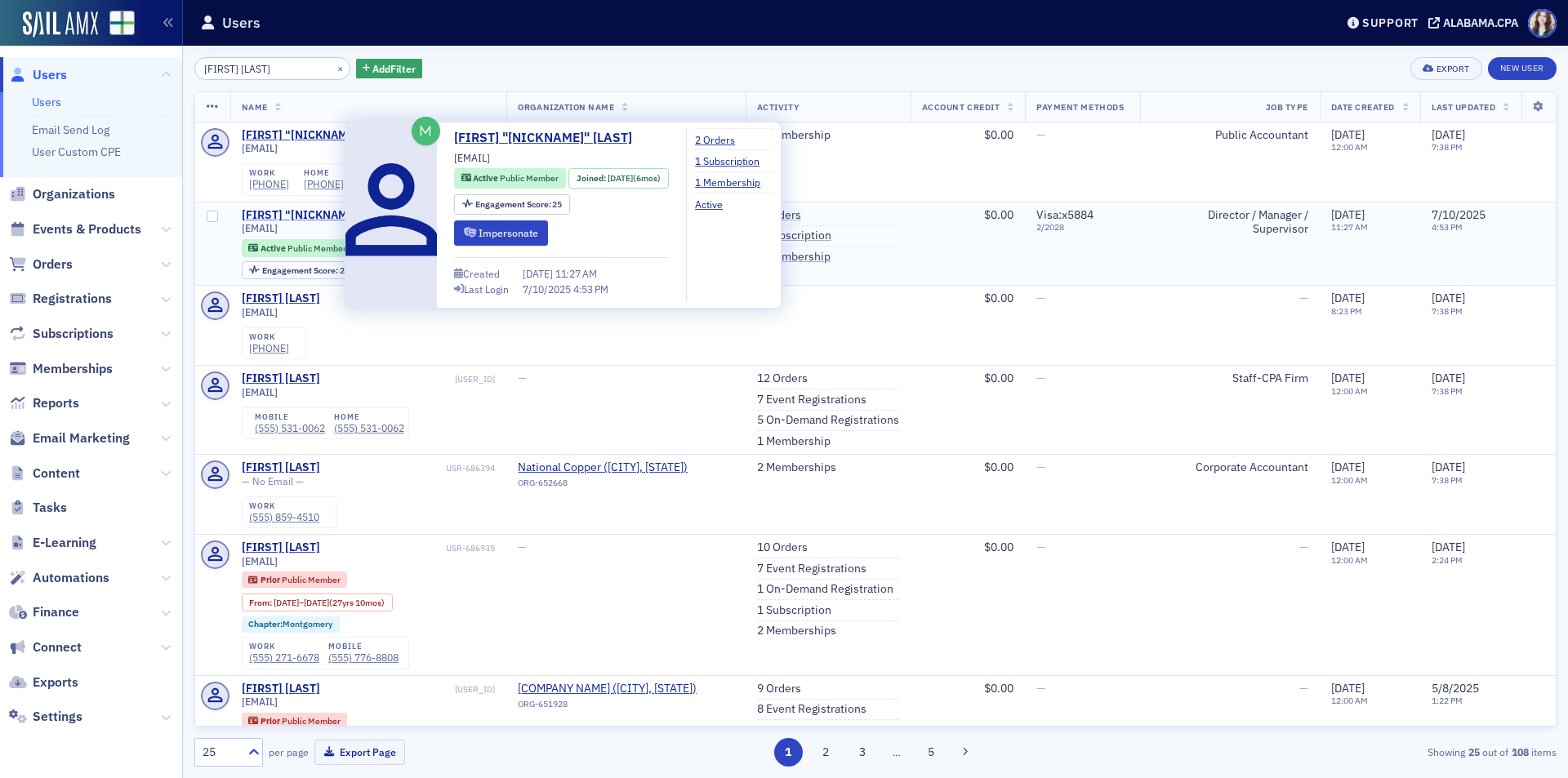 click on "Nancy "Nan" Stuart" 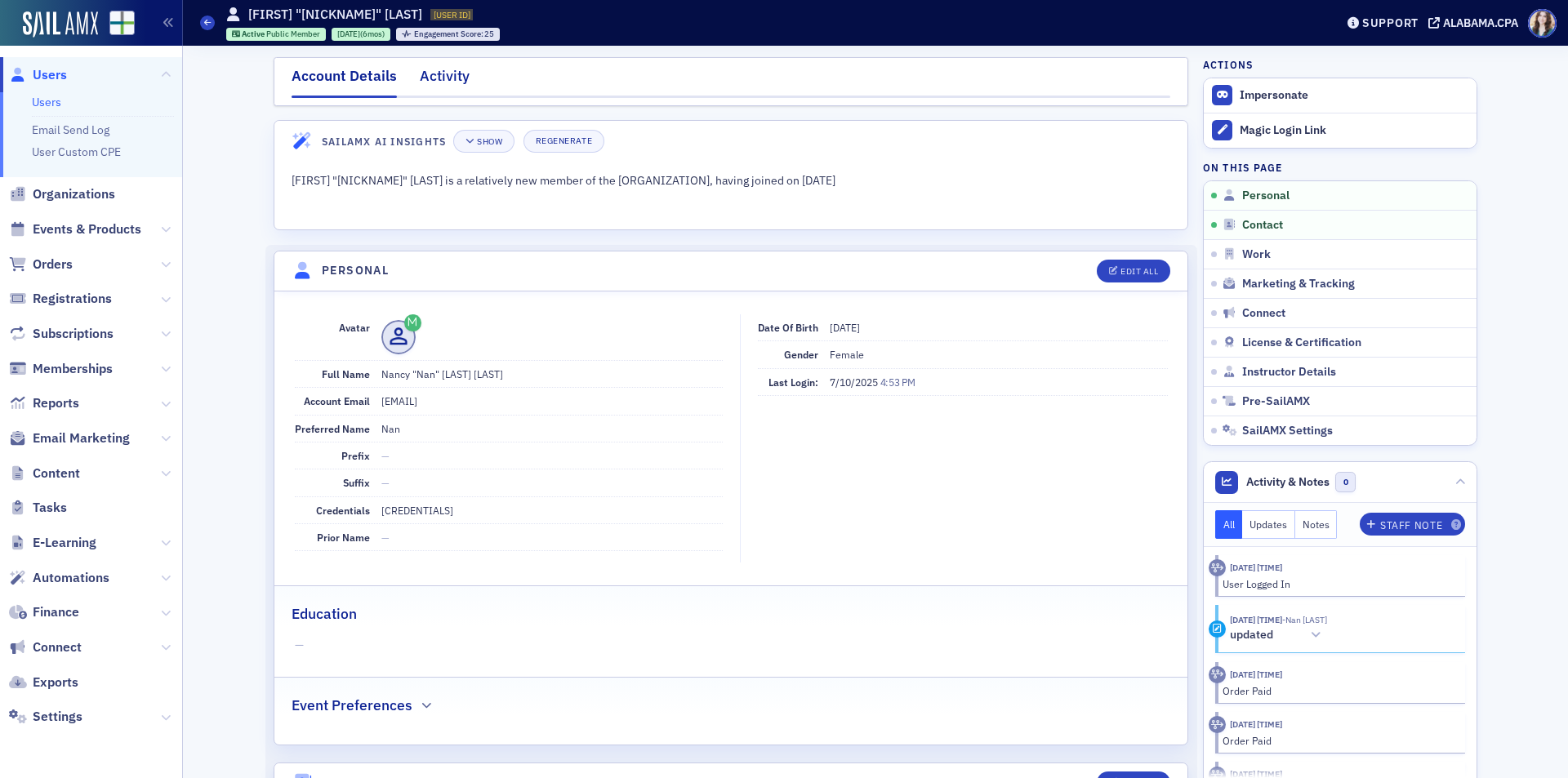 click on "Activity" 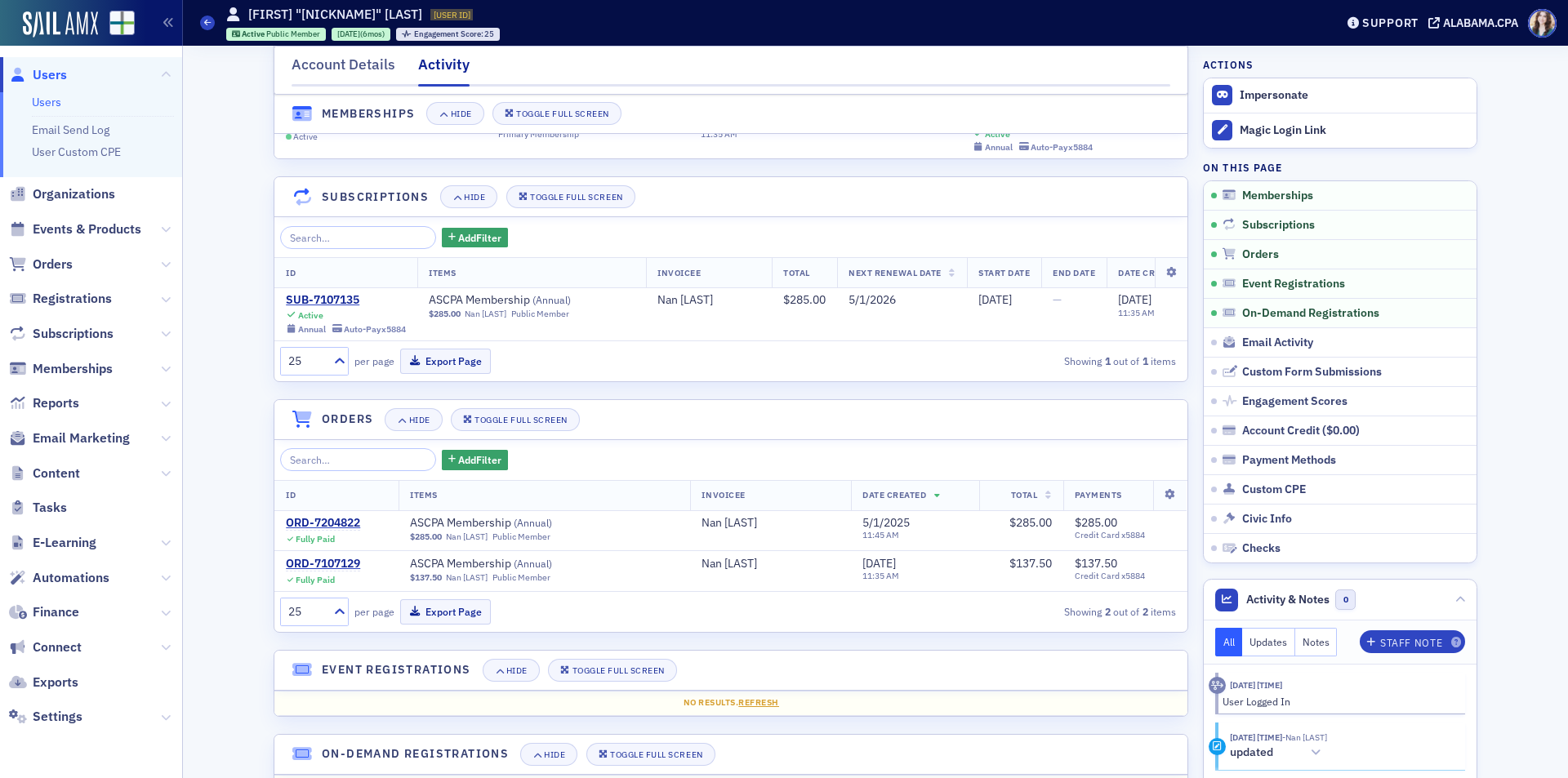 scroll, scrollTop: 0, scrollLeft: 0, axis: both 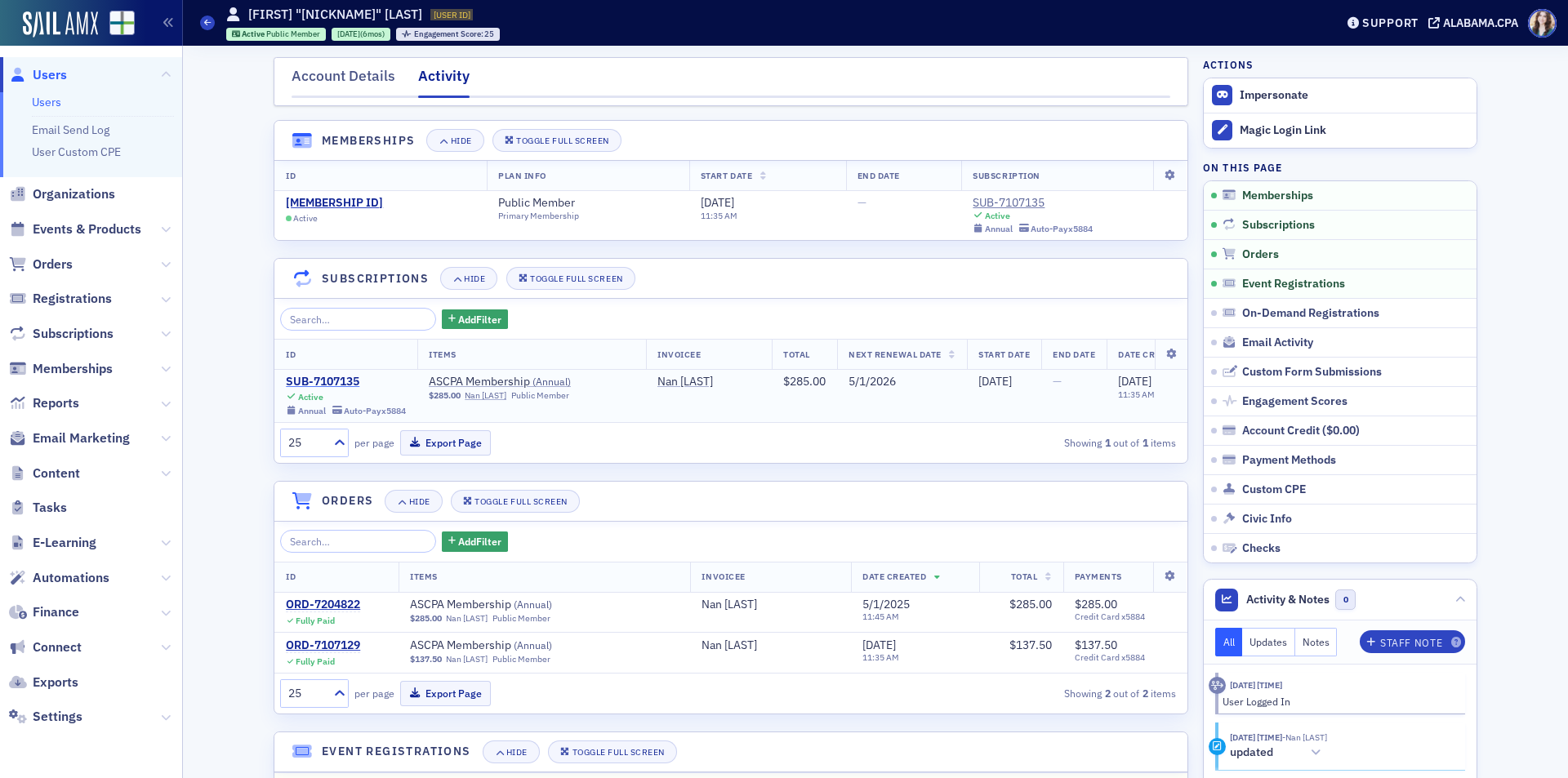 click on "SUB-7107135" 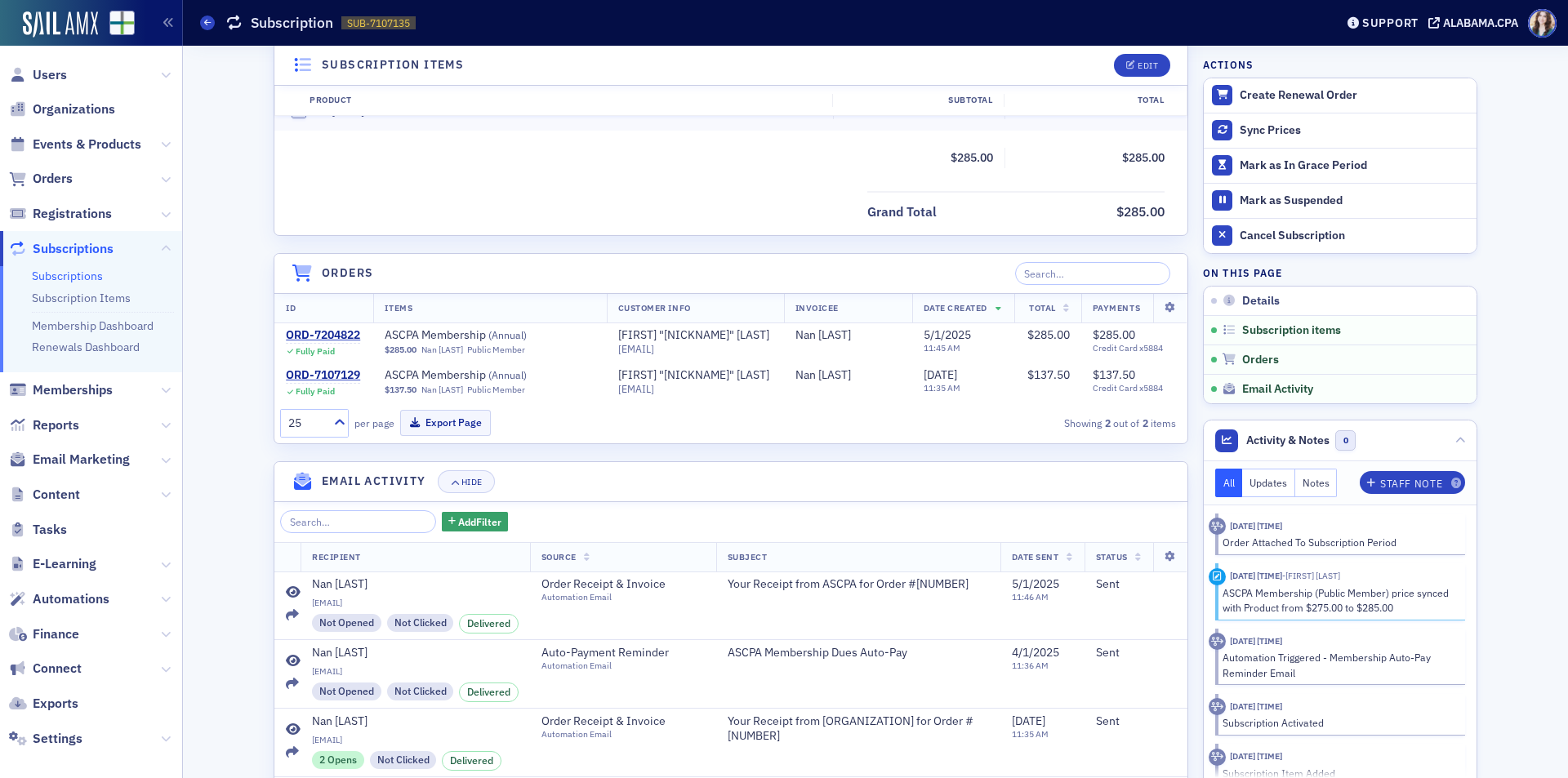 scroll, scrollTop: 555, scrollLeft: 0, axis: vertical 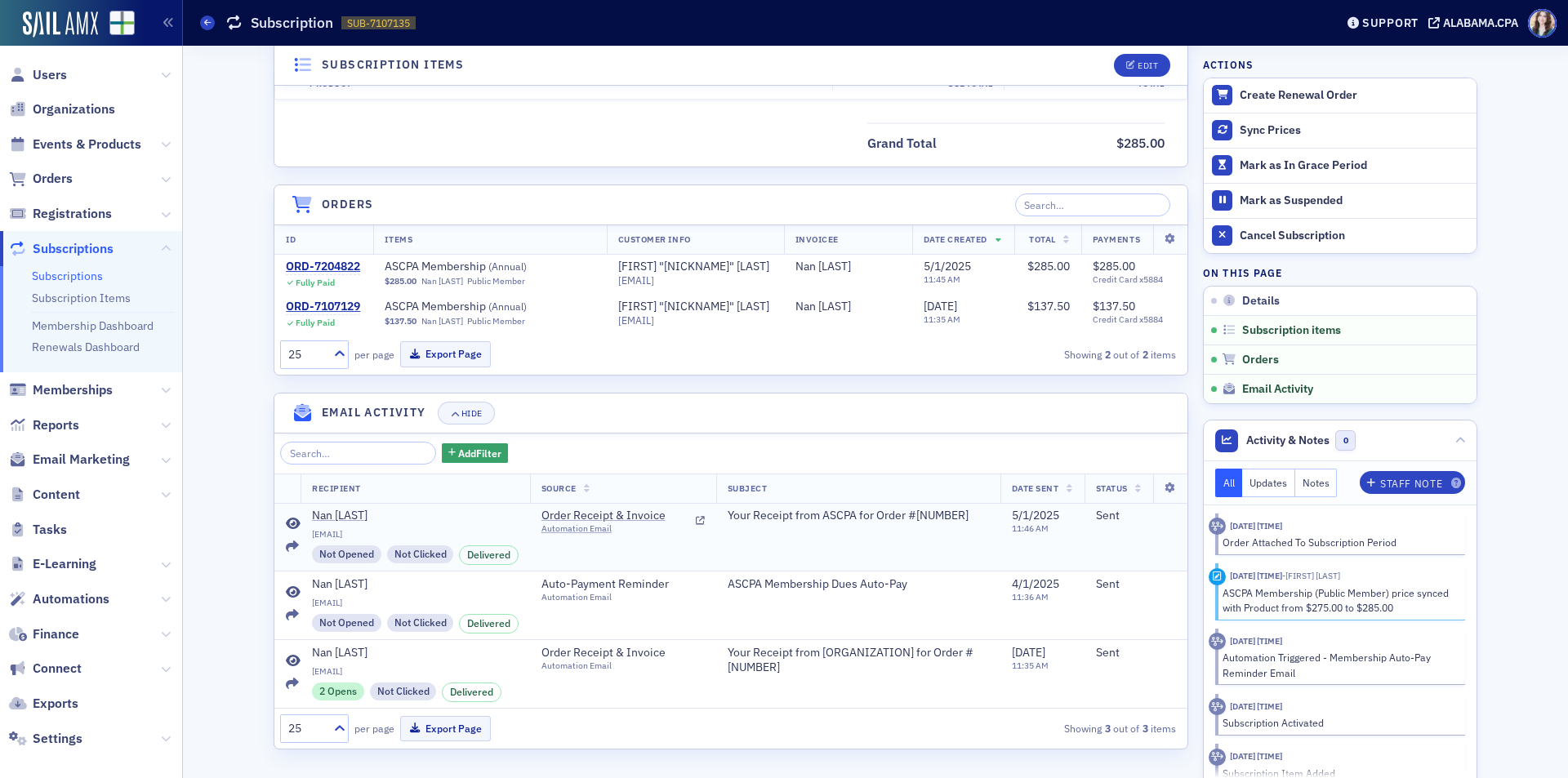 drag, startPoint x: 307, startPoint y: 533, endPoint x: 409, endPoint y: 536, distance: 102.044108 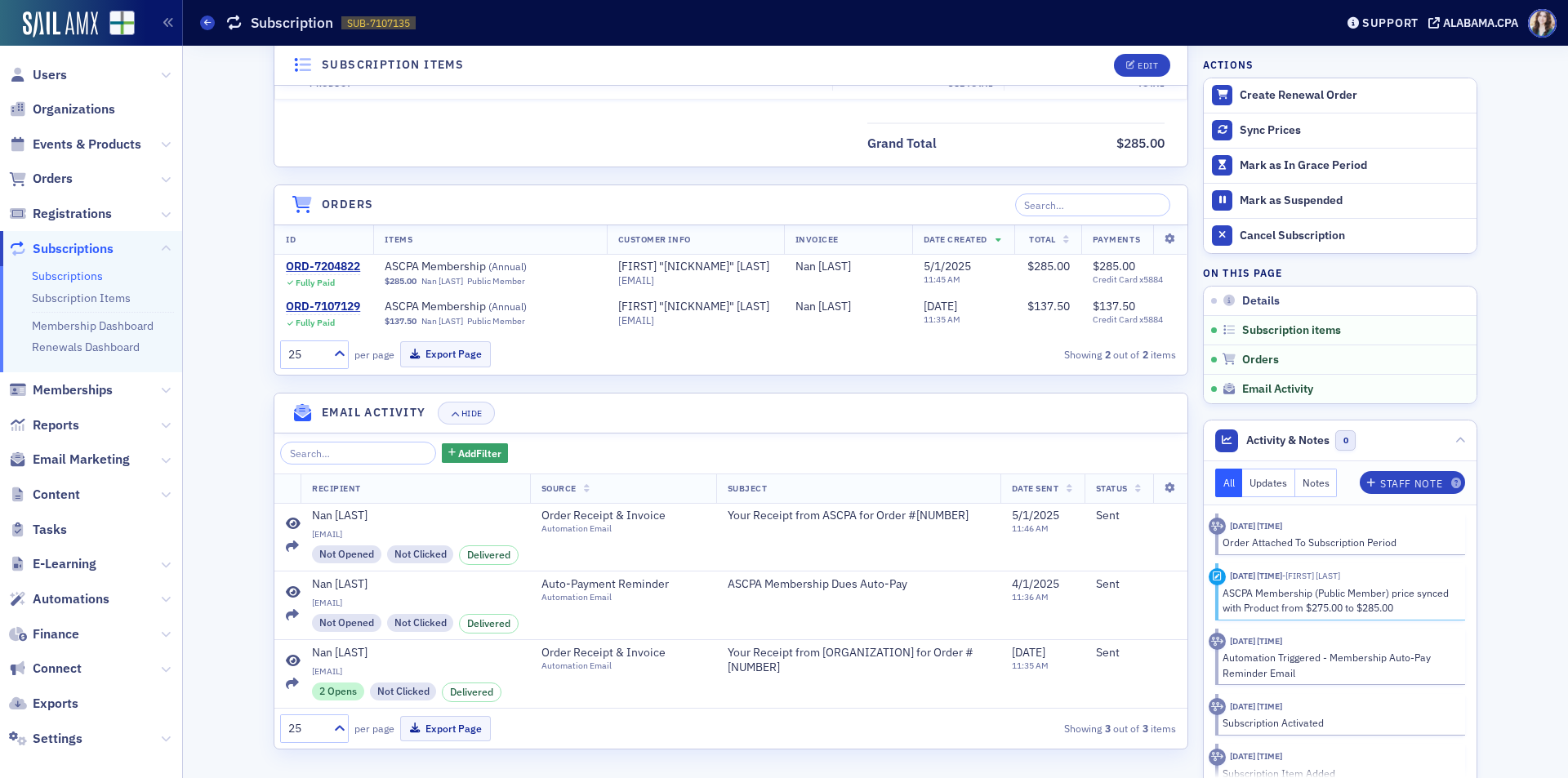 click on "Details Edit Active Auto-Pay  Customer & Invoicee Nan Stuart Frequency Annually Next Renewal 5/1/2026   11:35 AM CDT Date Created & Started 12/30/2024   11:35 AM Subtotal $285.00 Discounts $0.00 Total $285.00 Taxes $0.00 Grand Total $285.00 x 5884  (Exp.   2 / 2028 ) Billing Address 1702 Waller Road Southeast, Huntsville, AL 35801-1858, United States Subscription items Edit Product Subtotal Total SUBITM-7107136 ASCPA Membership  ( Annual ) Nan Stuart • Public Member $285.00 Subtotal $285.00 Total $285.00 Subtotal $285.00 Total $285.00 Grand Total $285.00 Orders ID   Items   Customer Info   Invoicee   Date Created   Total   Payments   ORD-7204822 Fully Paid ASCPA Membership     ( Annual ) $285.00 Nan Stuart Public Member Nancy "Nan" Stuart nanstuart96@gmail.com Nan Stuart 5/1/2025 11:45 AM $285.00 $285.00 Credit Card    x5884 ORD-7107129 Fully Paid ASCPA Membership     ( Annual ) $137.50 Nan Stuart Public Member Nancy "Nan" Stuart nanstuart96@gmail.com Nan Stuart 12/30/2024 11:35 AM $137.50 $137.50    x5884" 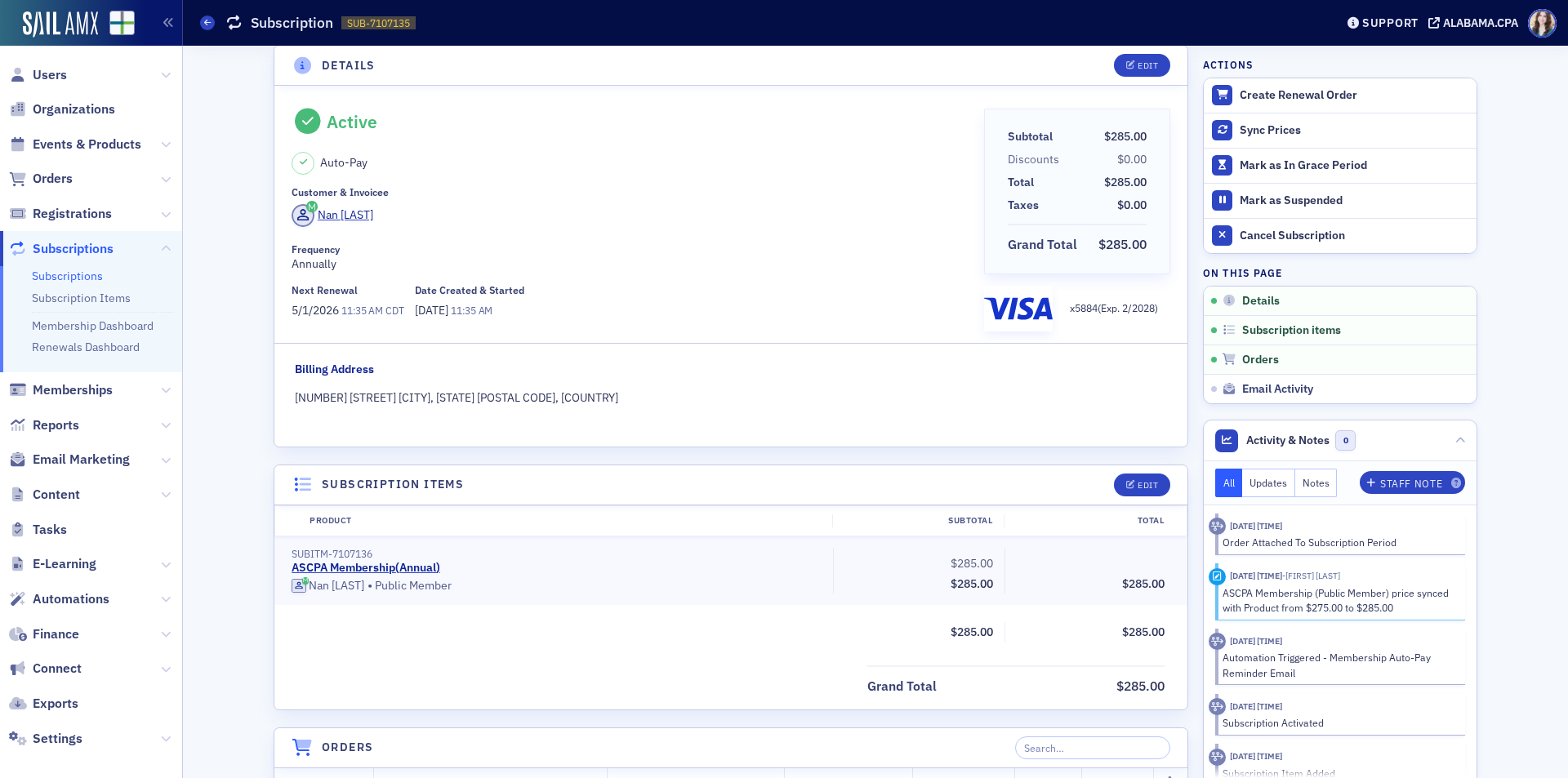scroll, scrollTop: 0, scrollLeft: 0, axis: both 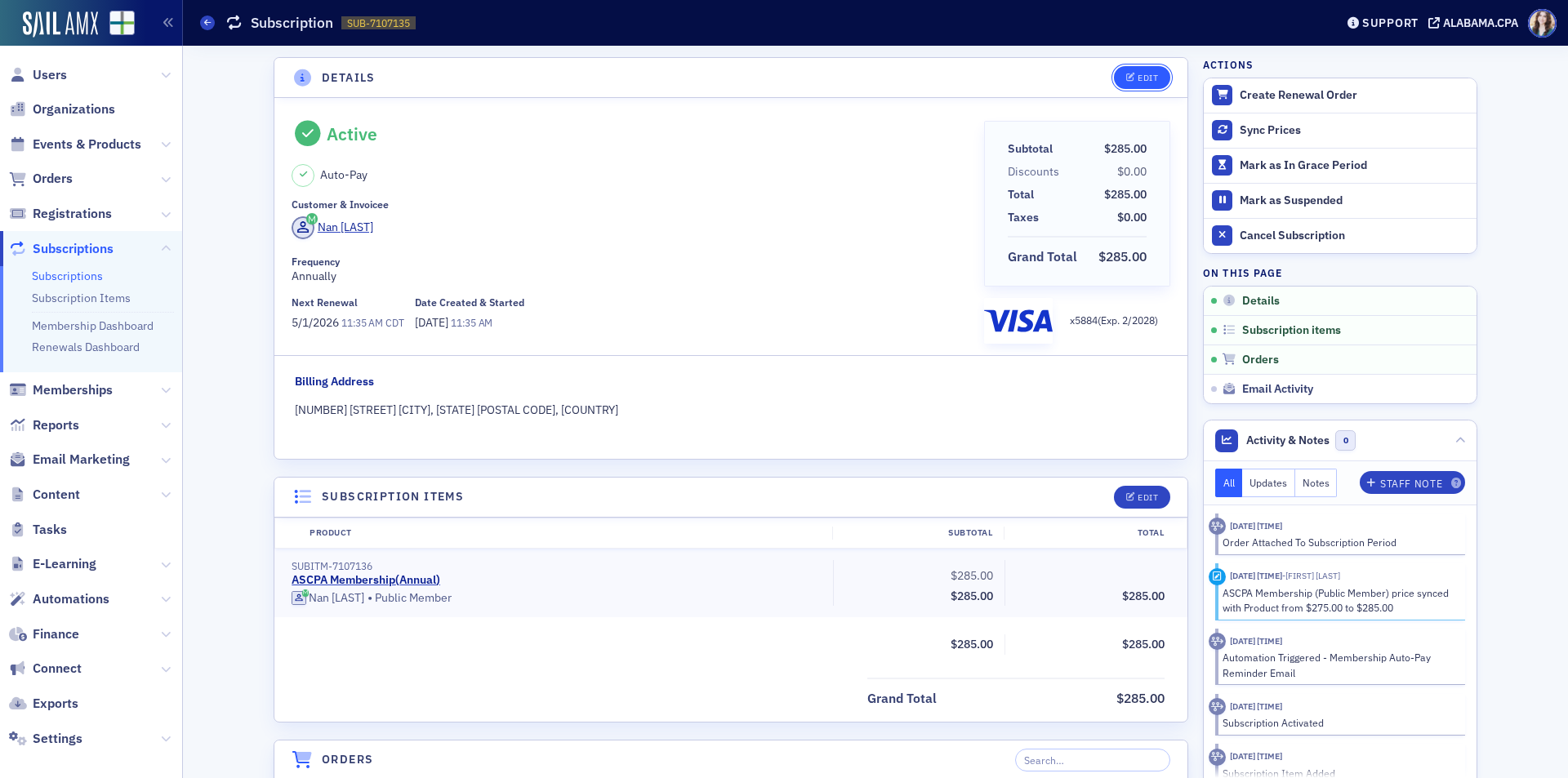 click on "Edit" 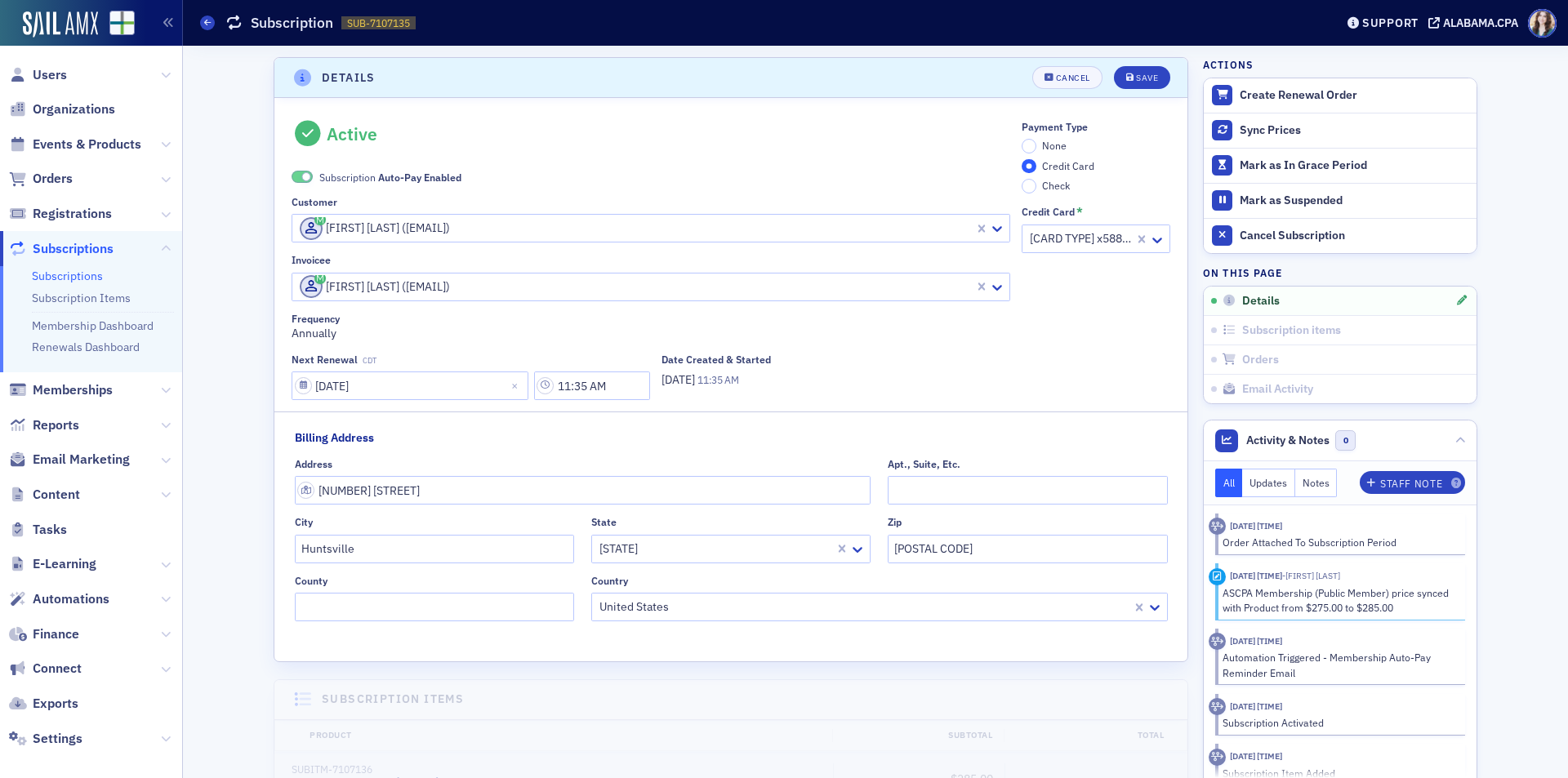 scroll, scrollTop: 3, scrollLeft: 0, axis: vertical 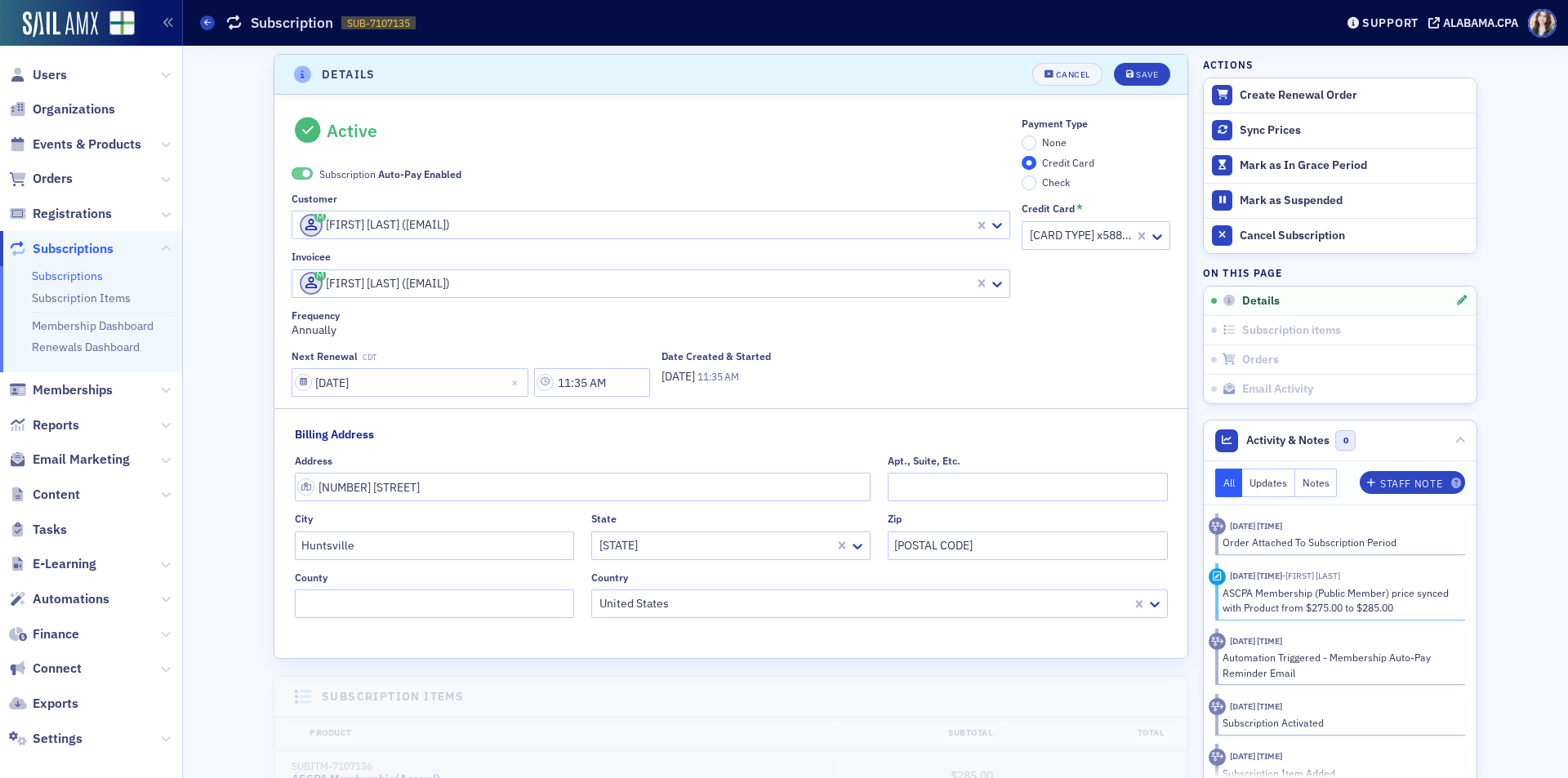 click 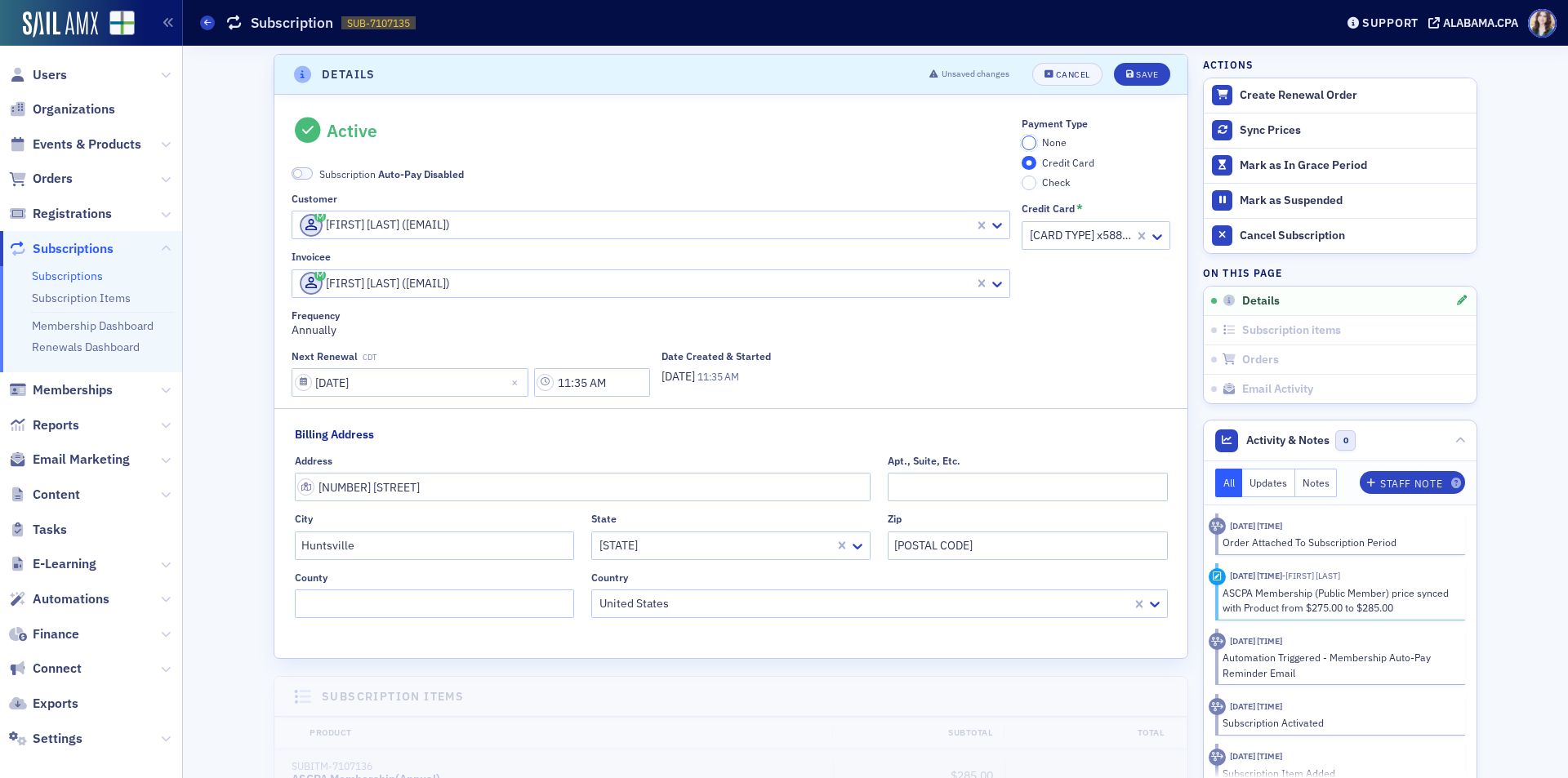 click on "None" 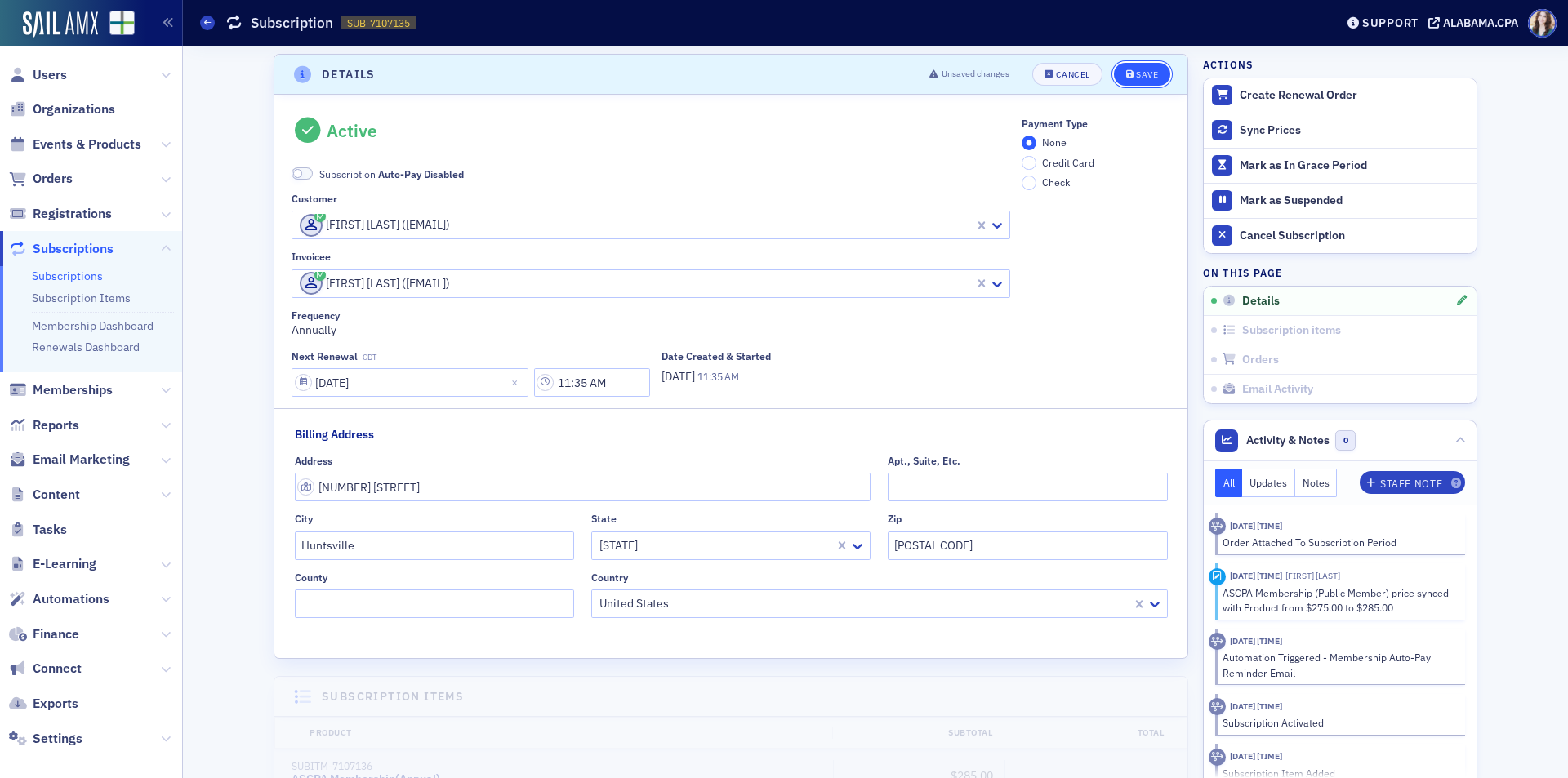 click on "Save" 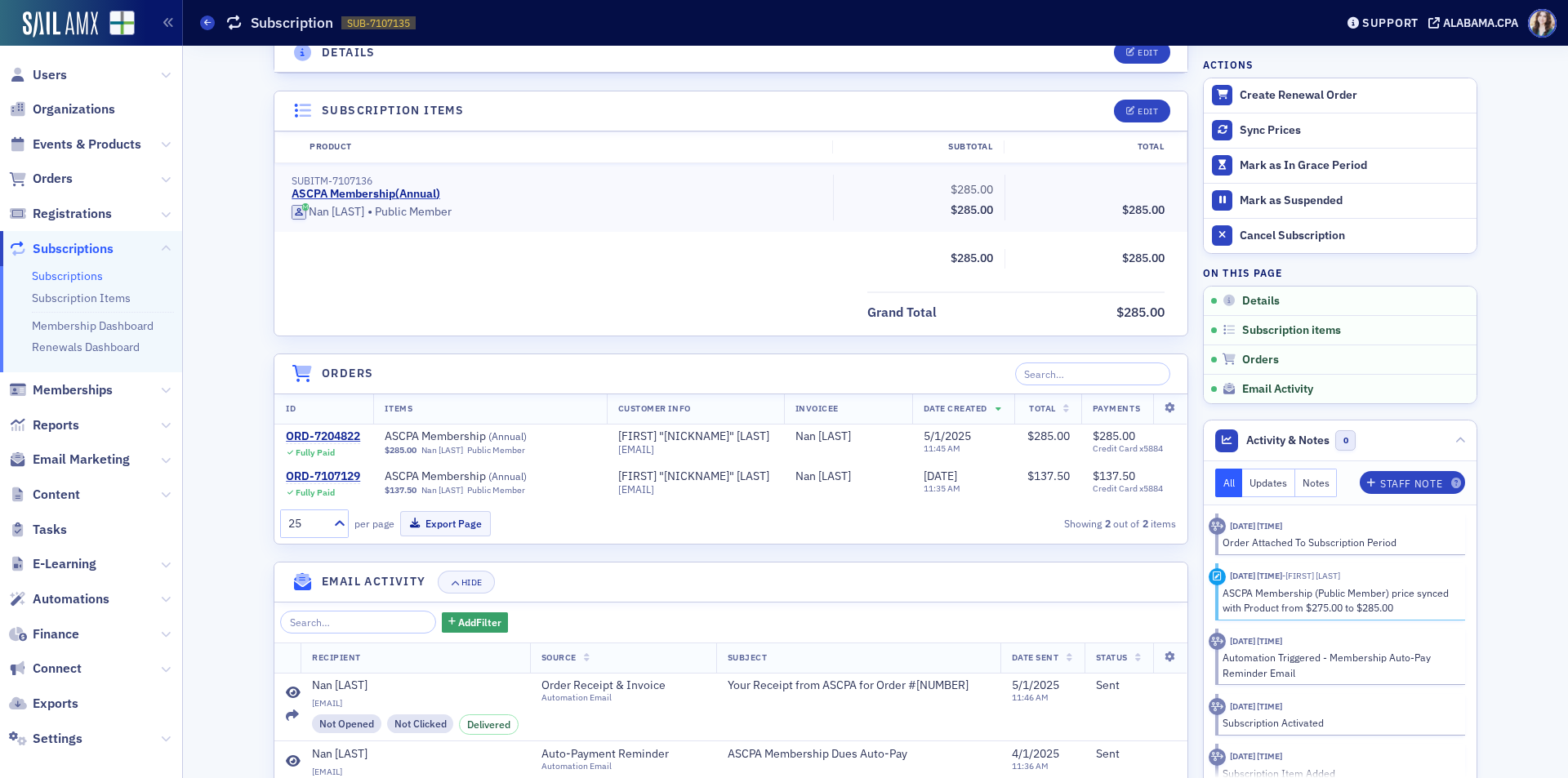 scroll, scrollTop: 545, scrollLeft: 0, axis: vertical 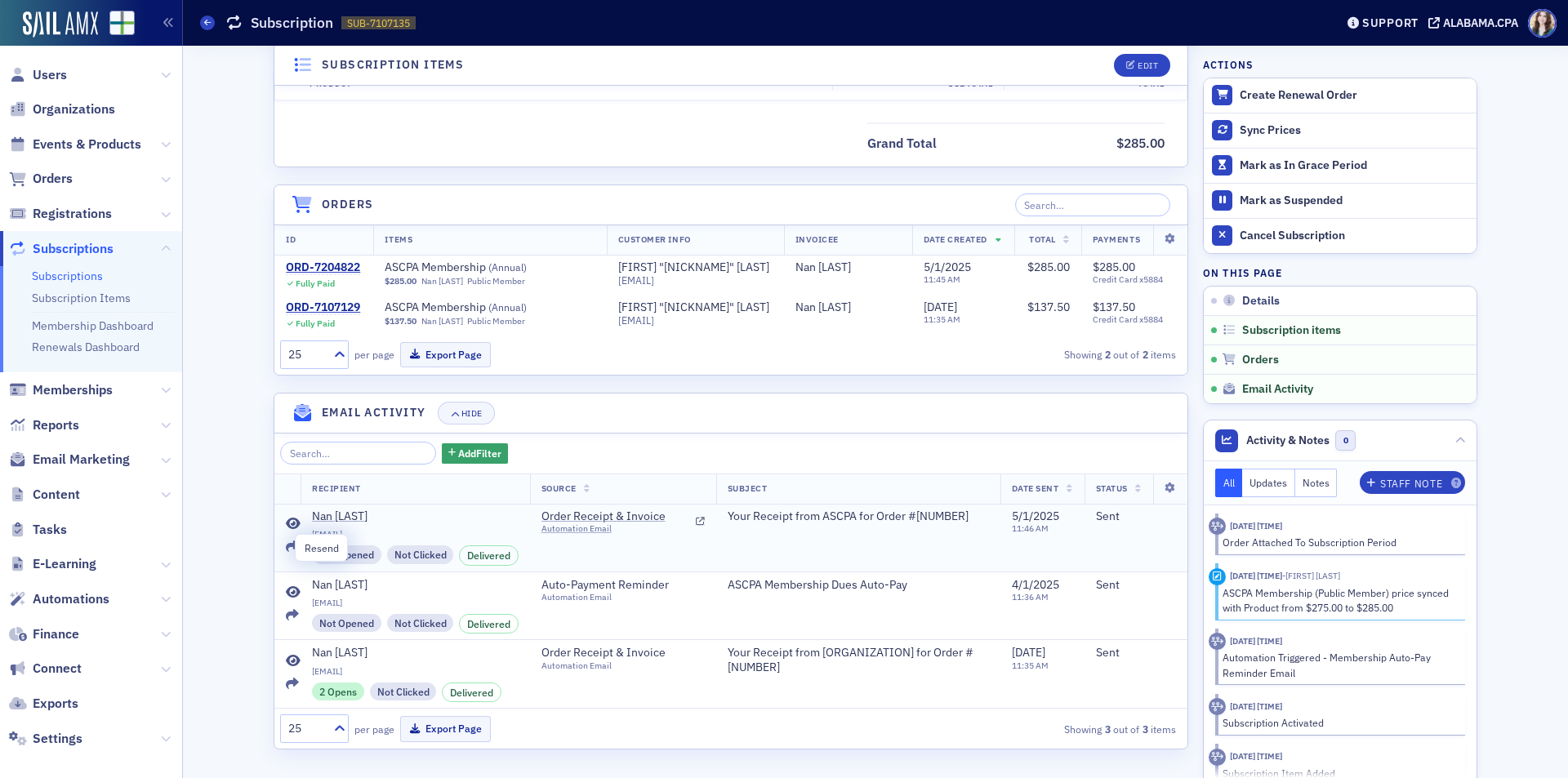 click 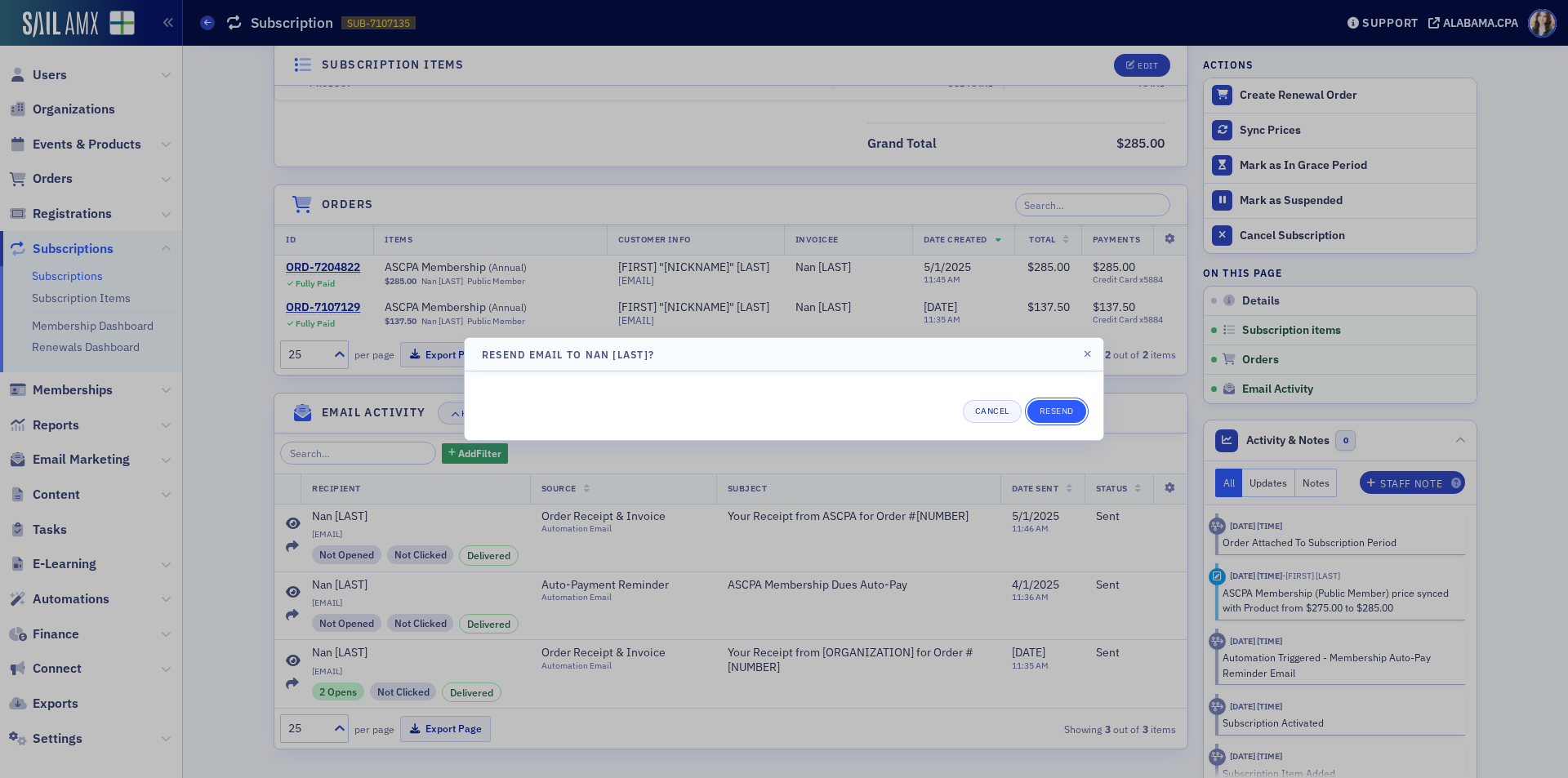 click on "Resend" at bounding box center (1057, 411) 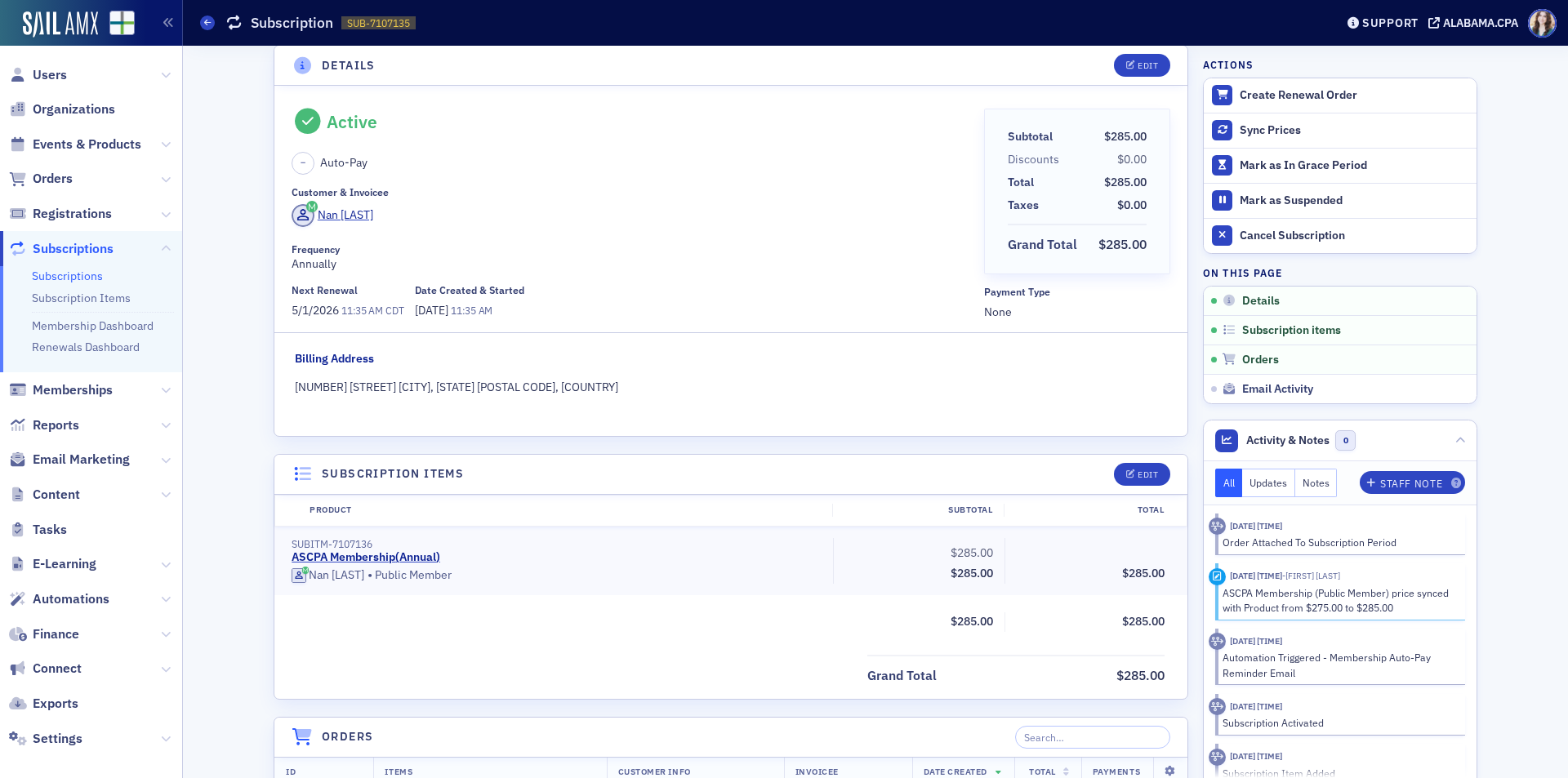 scroll, scrollTop: 0, scrollLeft: 0, axis: both 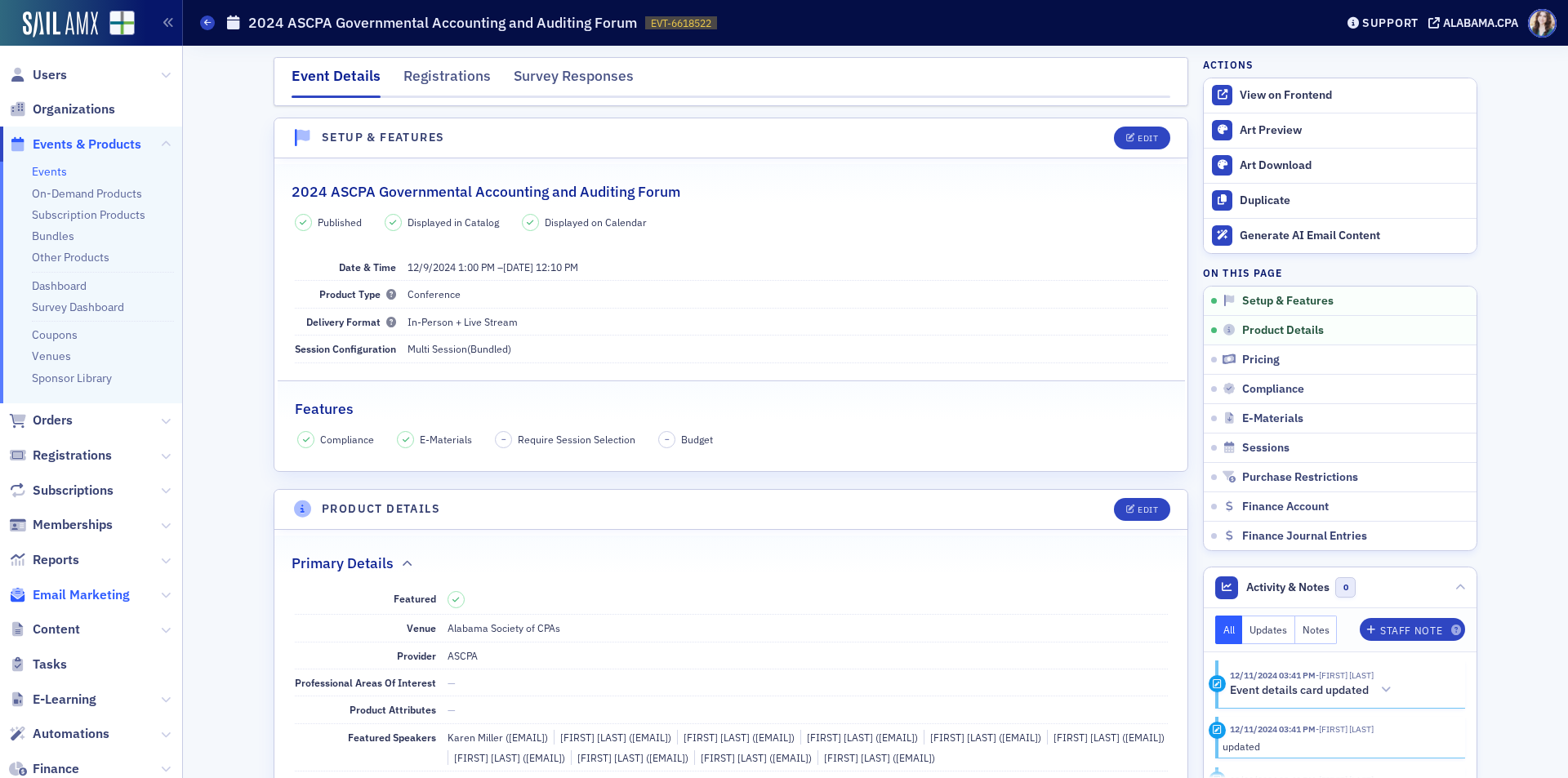 click on "Email Marketing" 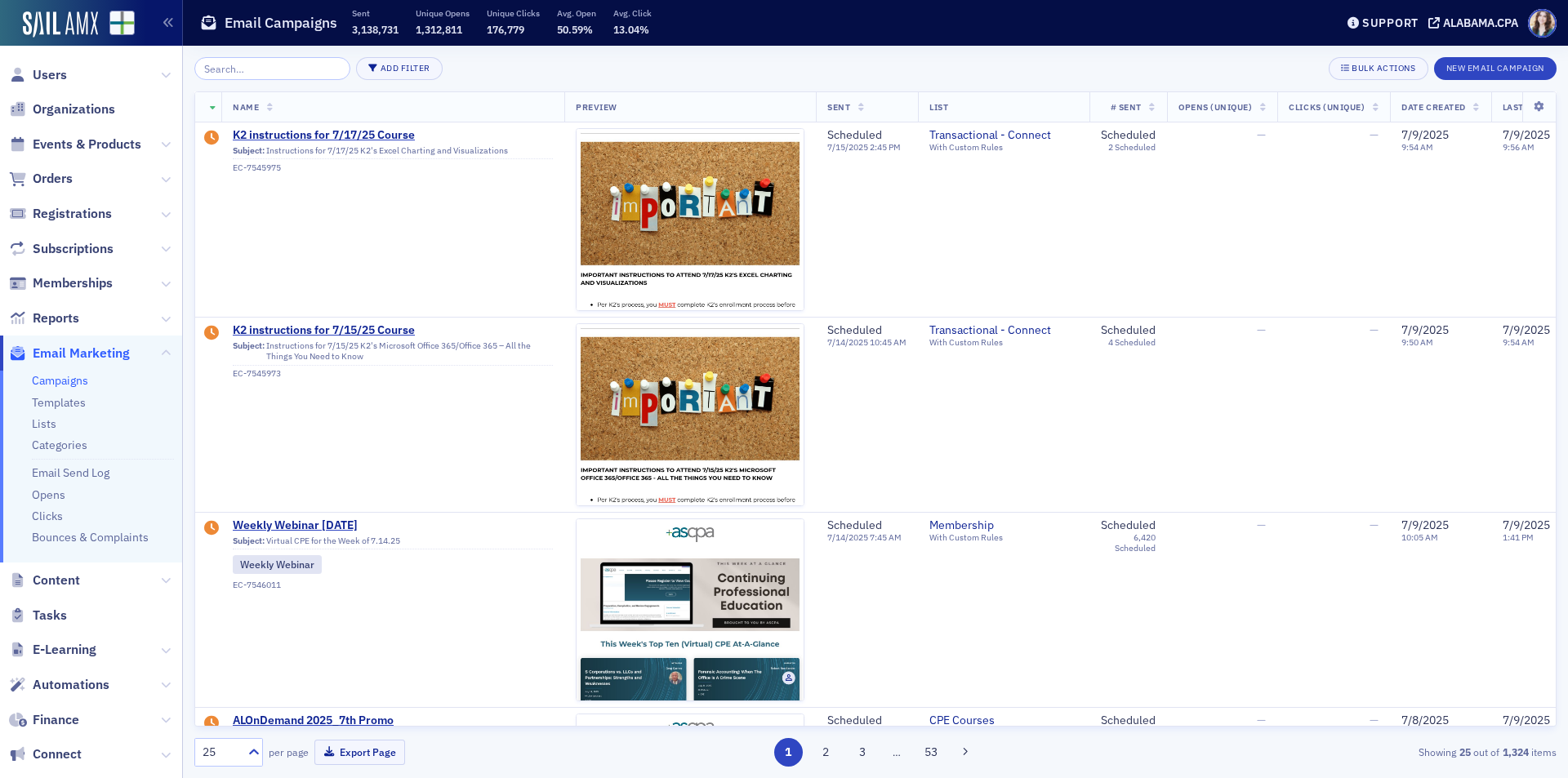 click 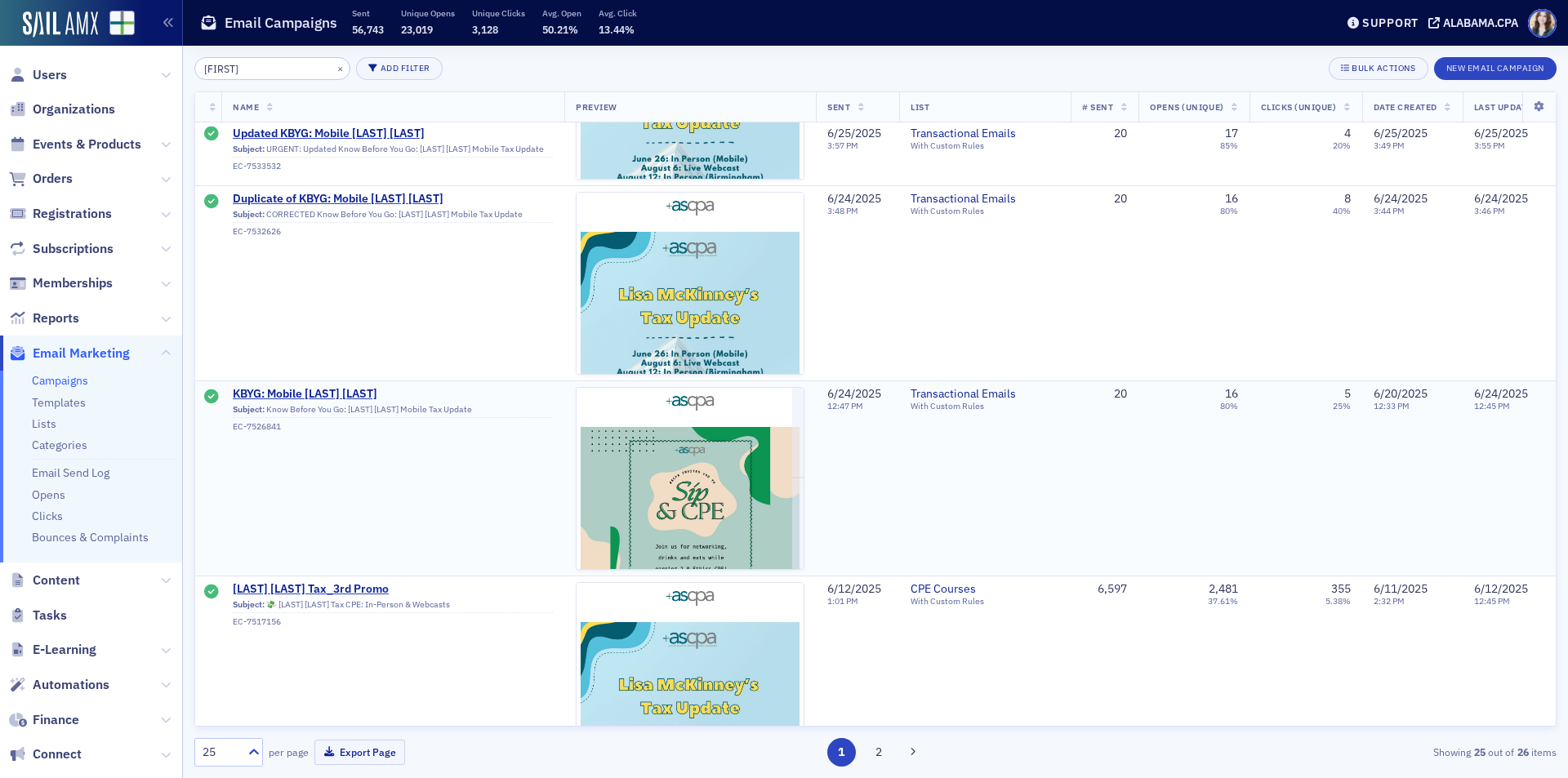scroll, scrollTop: 408, scrollLeft: 0, axis: vertical 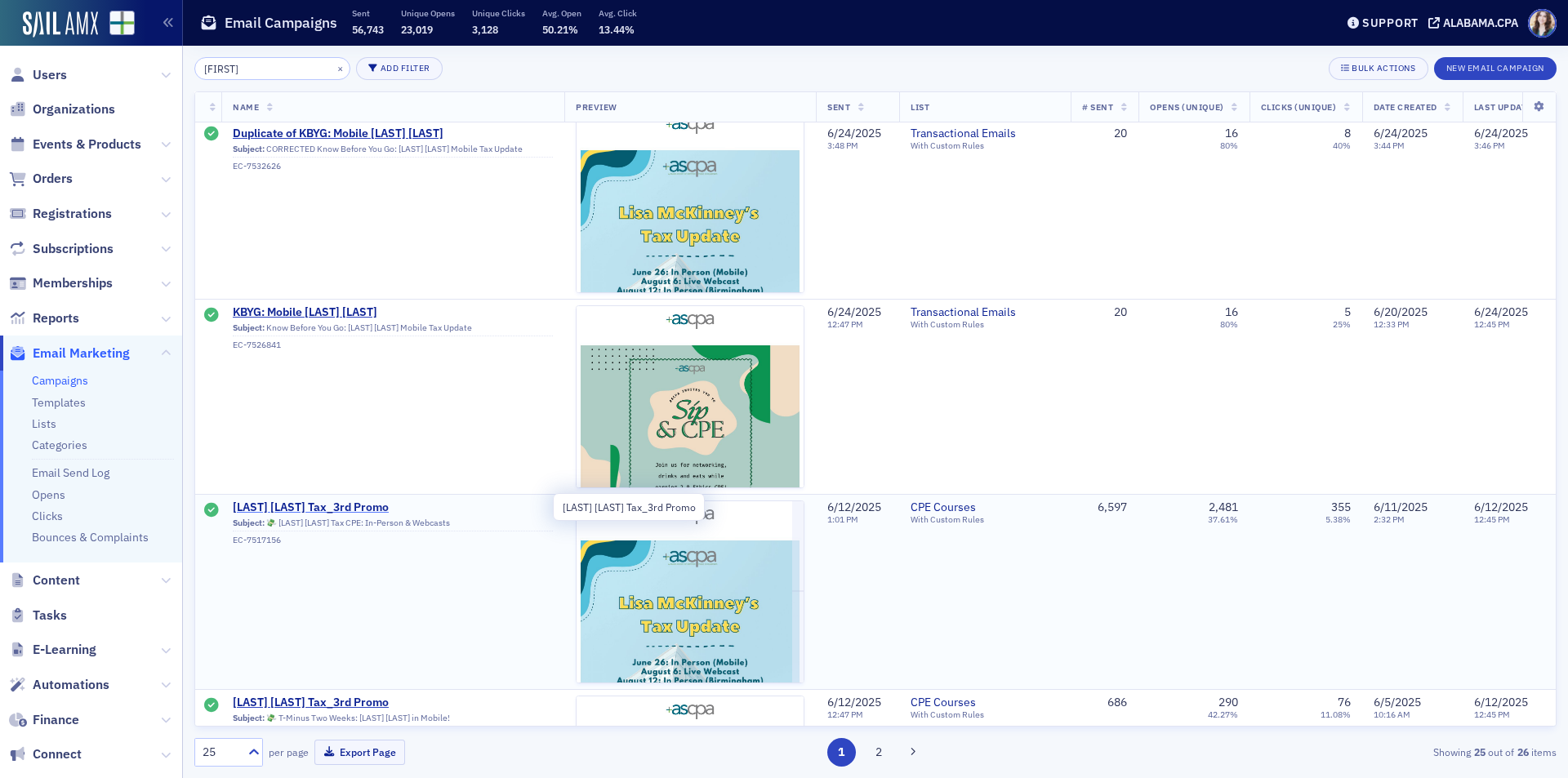 type on "[FIRST]" 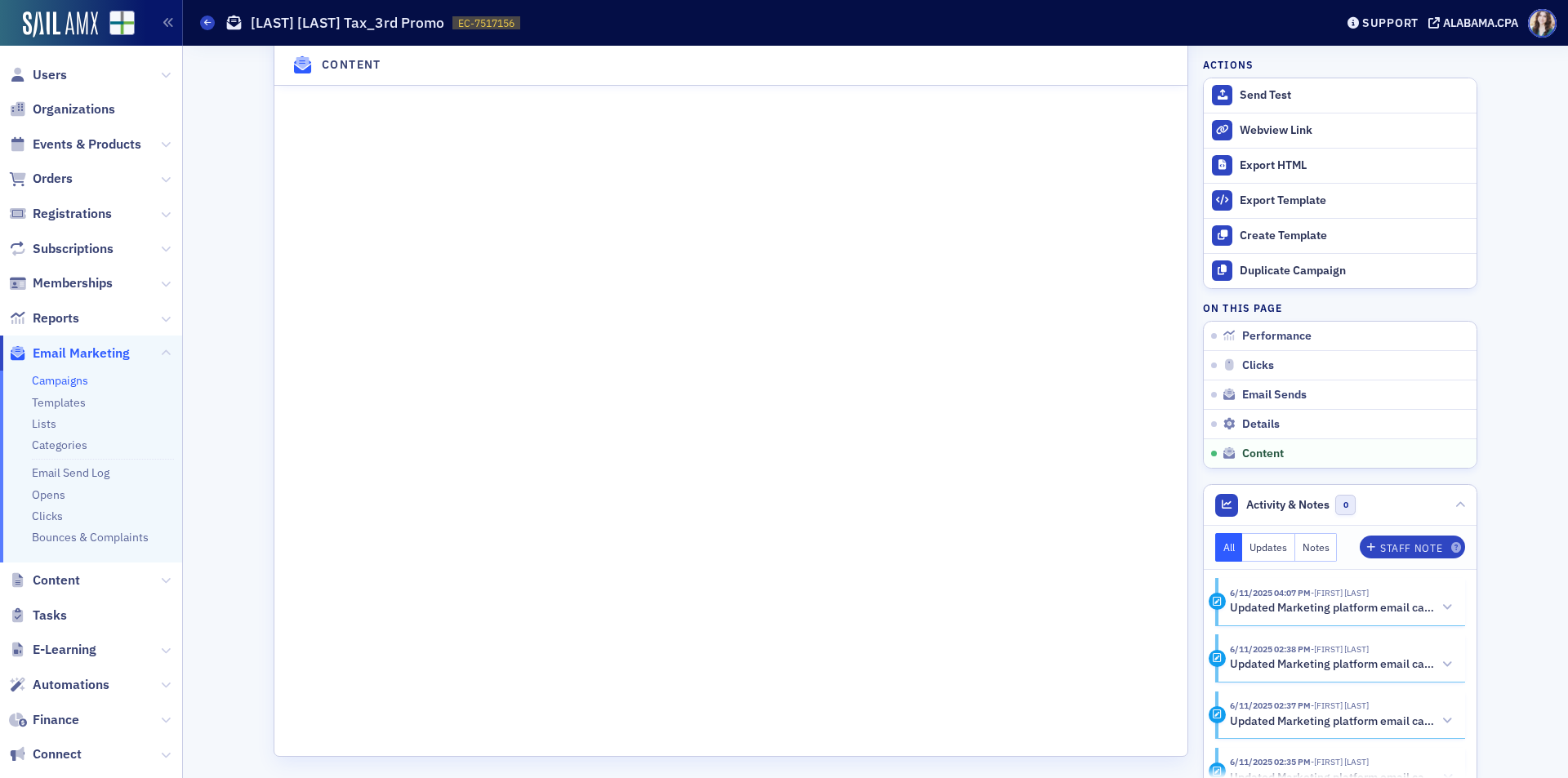 scroll, scrollTop: 2430, scrollLeft: 0, axis: vertical 